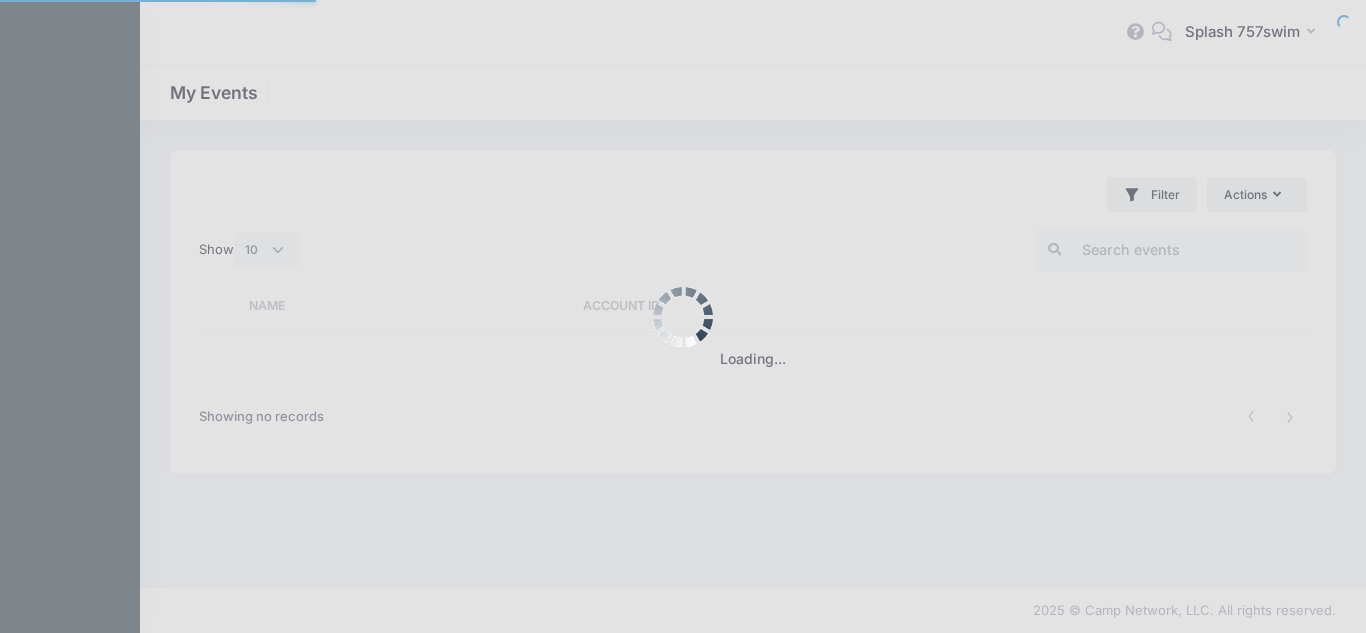 select on "10" 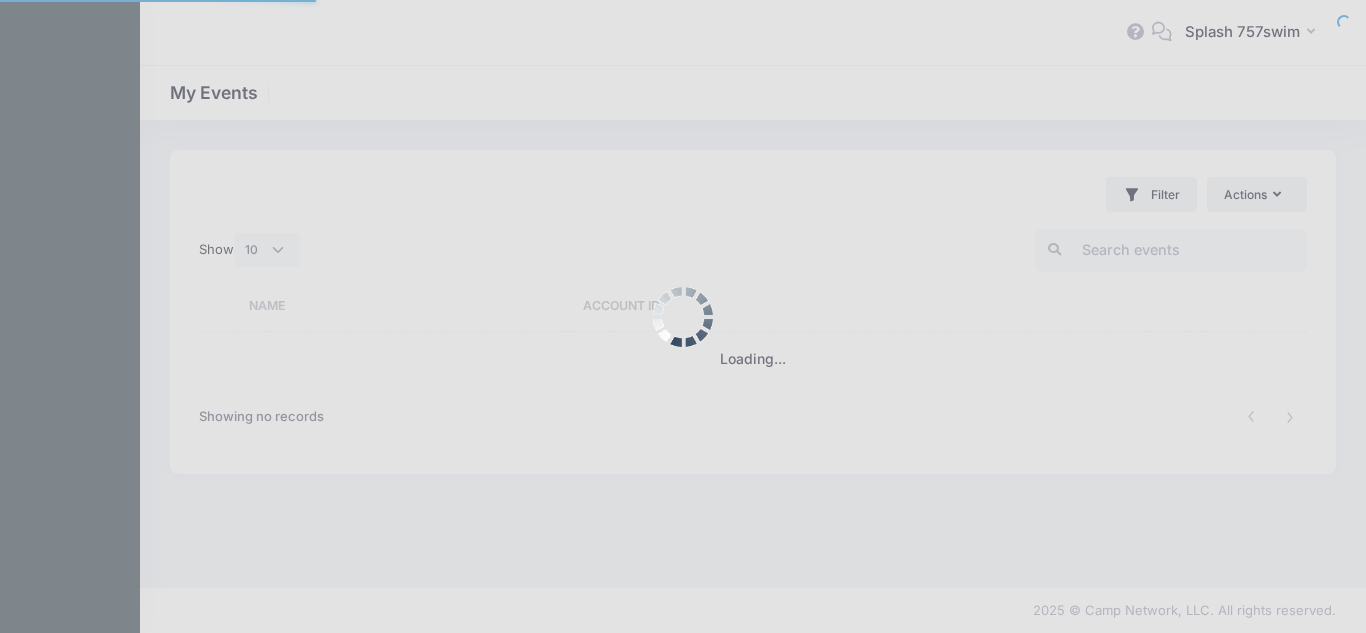 scroll, scrollTop: 0, scrollLeft: 0, axis: both 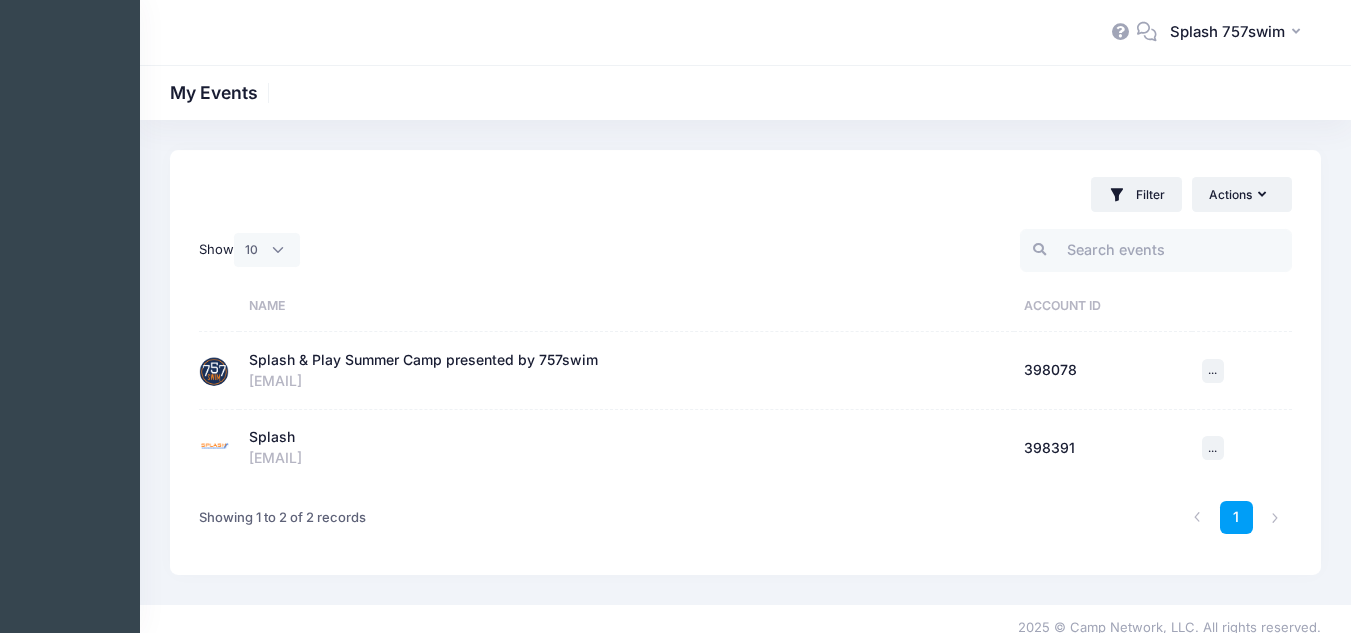 click on "Splash" at bounding box center (272, 437) 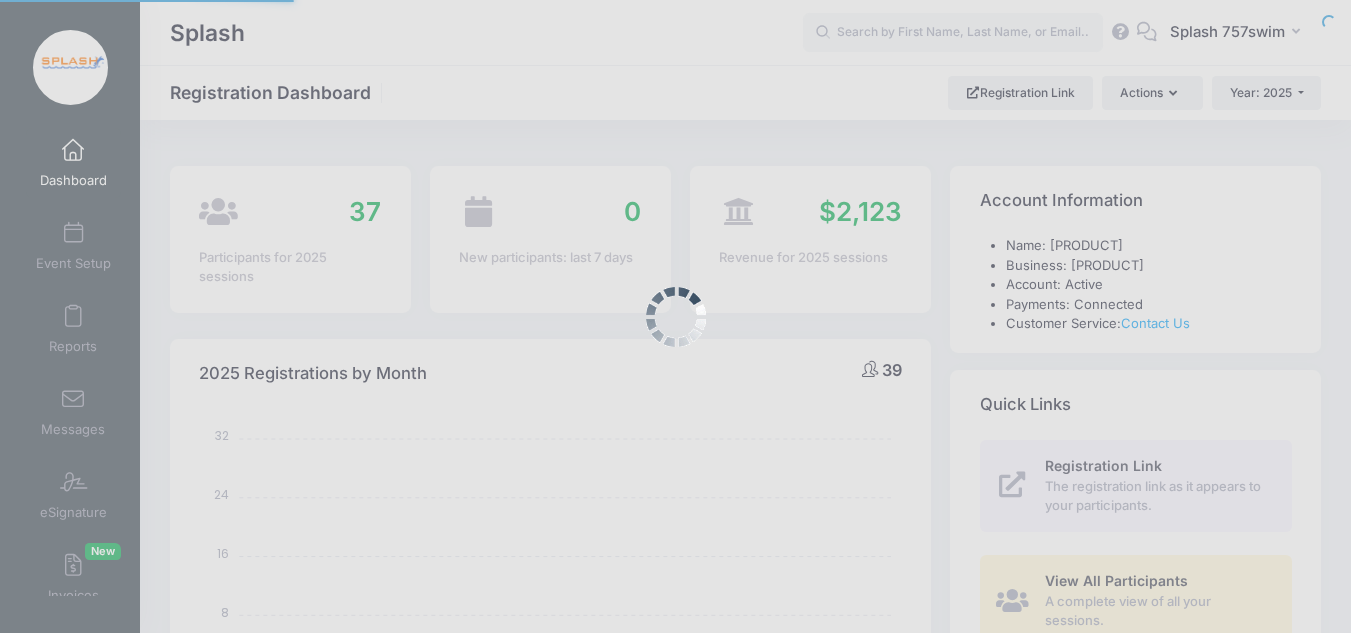 select 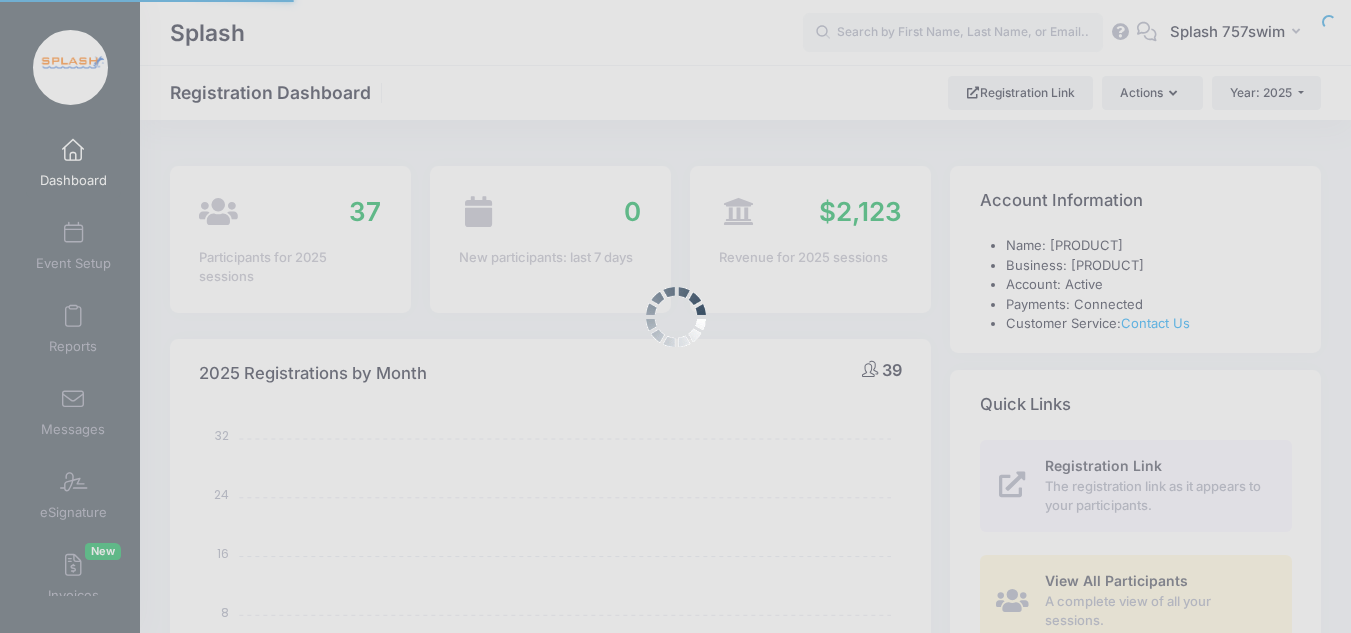 scroll, scrollTop: 0, scrollLeft: 0, axis: both 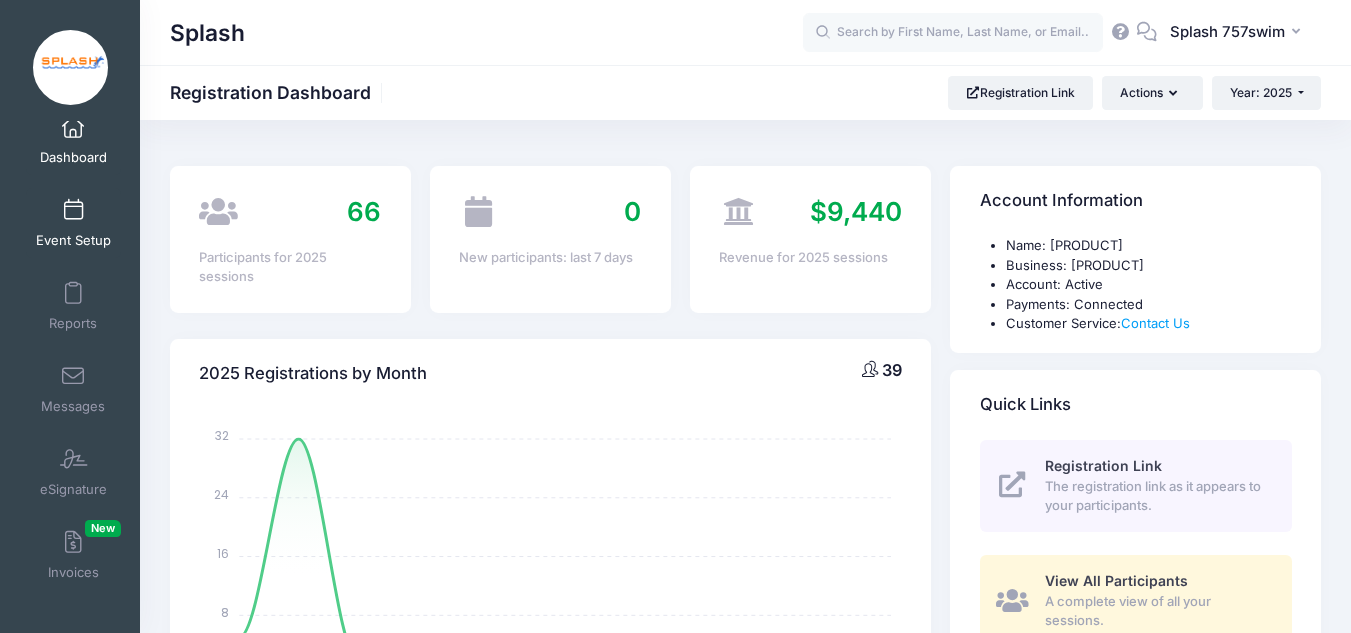click at bounding box center [73, 211] 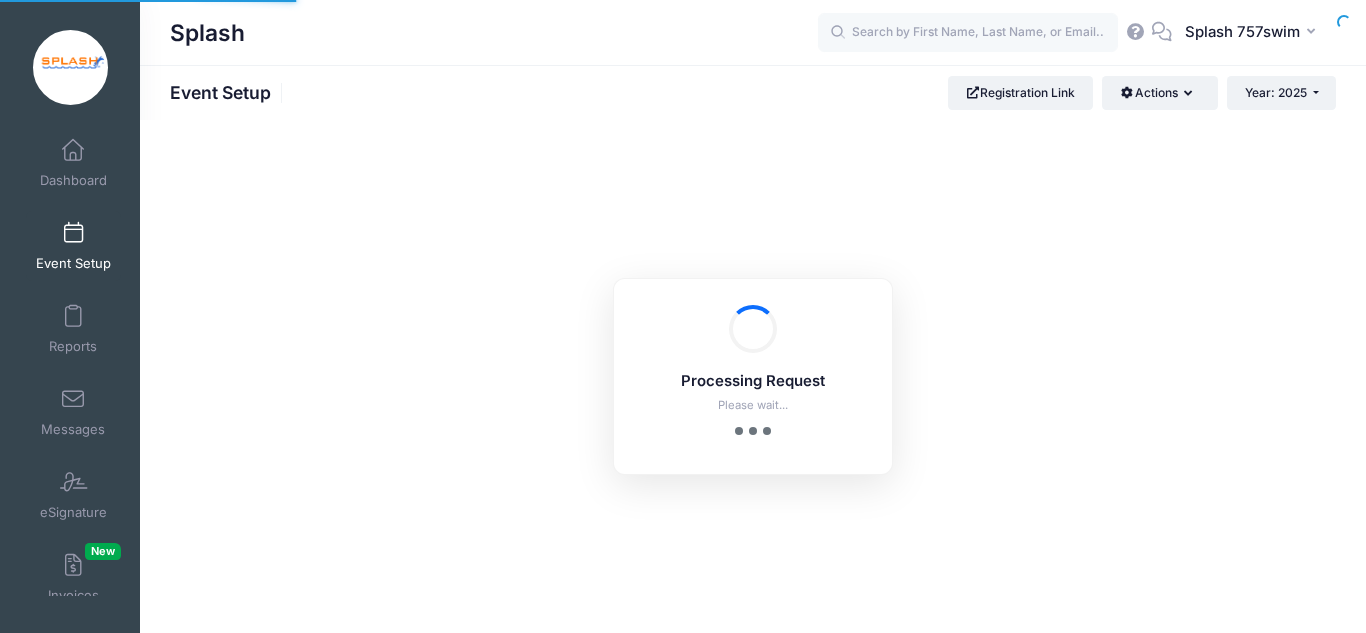 scroll, scrollTop: 0, scrollLeft: 0, axis: both 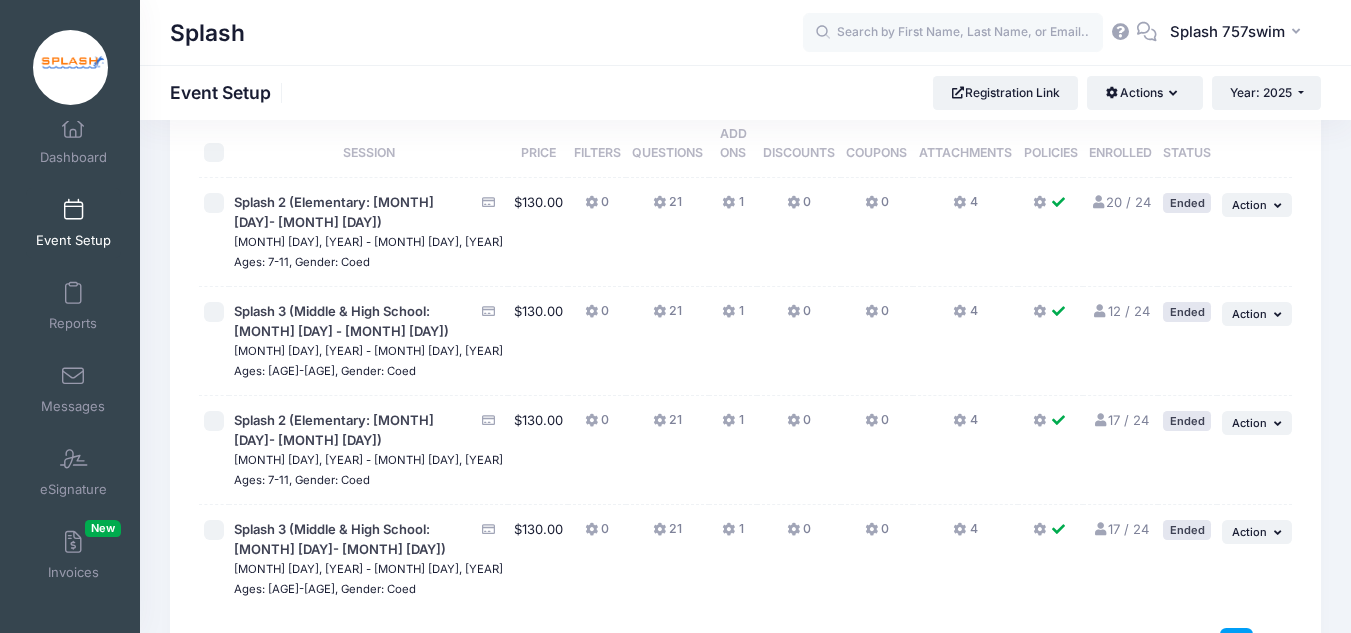 click at bounding box center [214, 312] 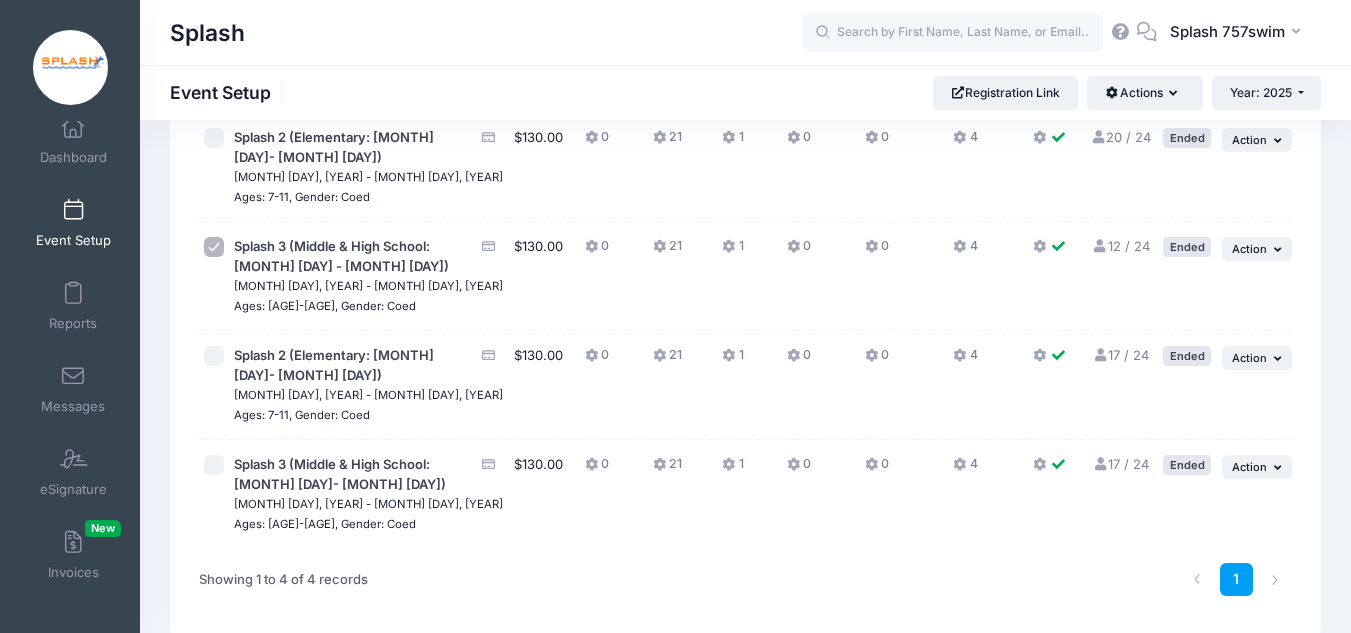 scroll, scrollTop: 200, scrollLeft: 0, axis: vertical 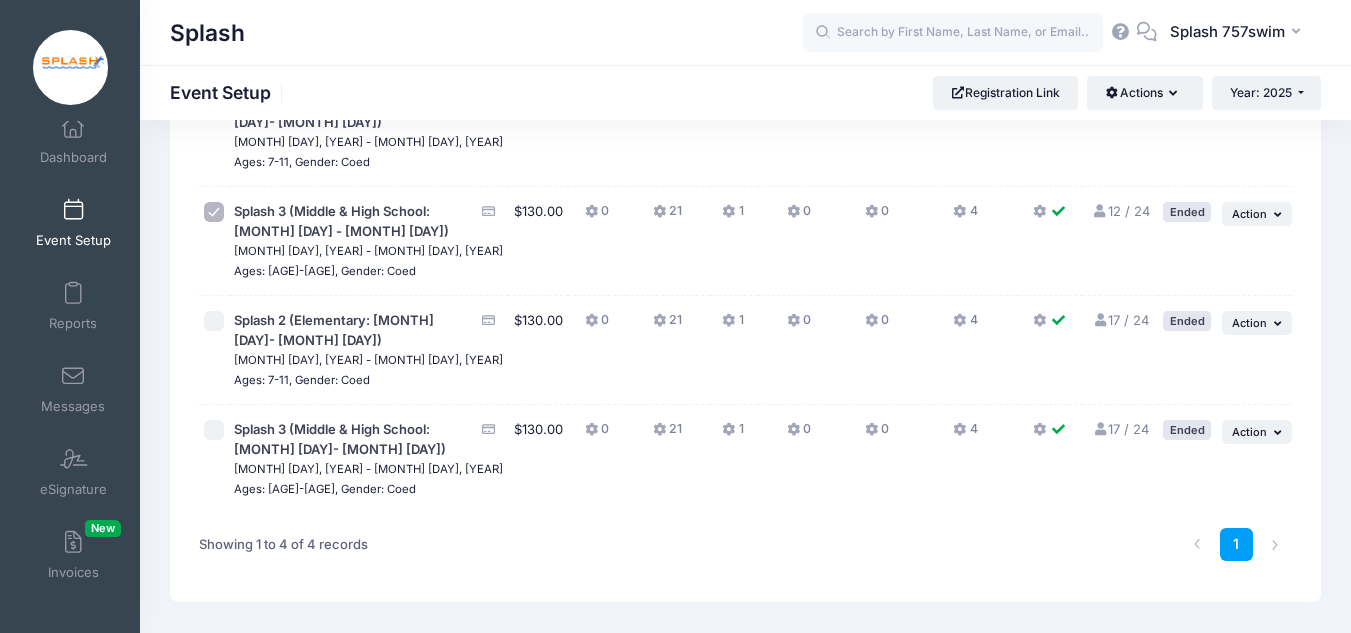 click at bounding box center [214, 430] 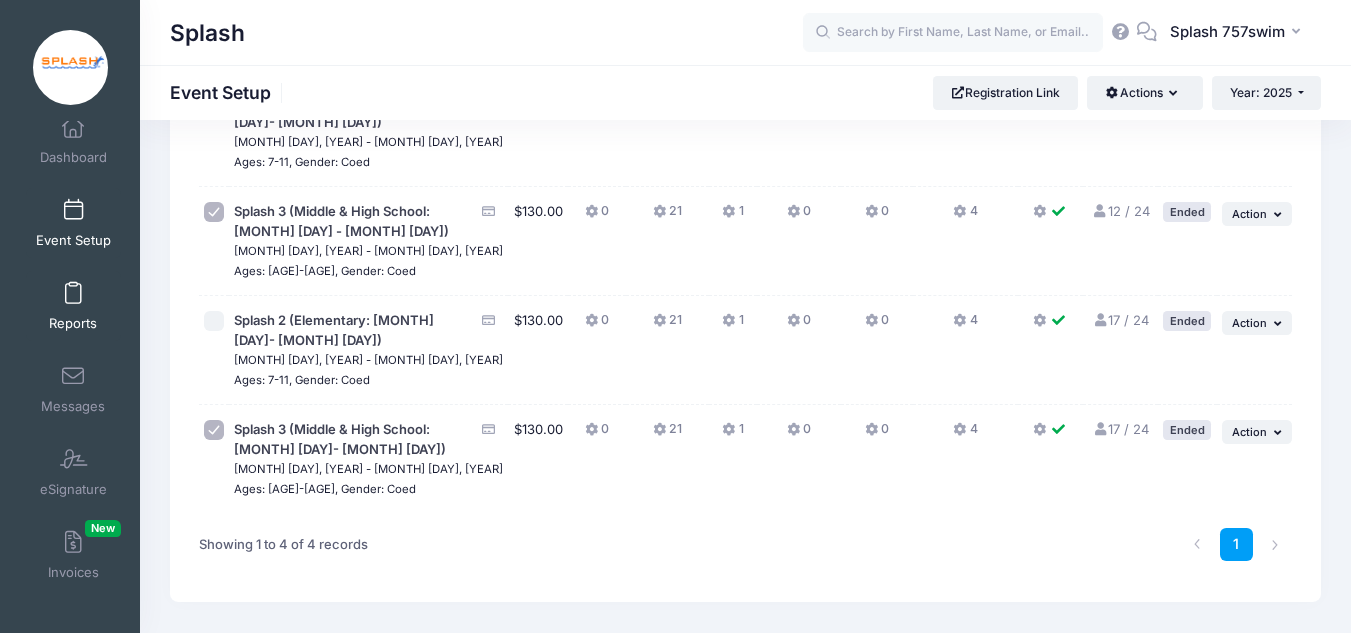 click on "Reports" at bounding box center (73, 306) 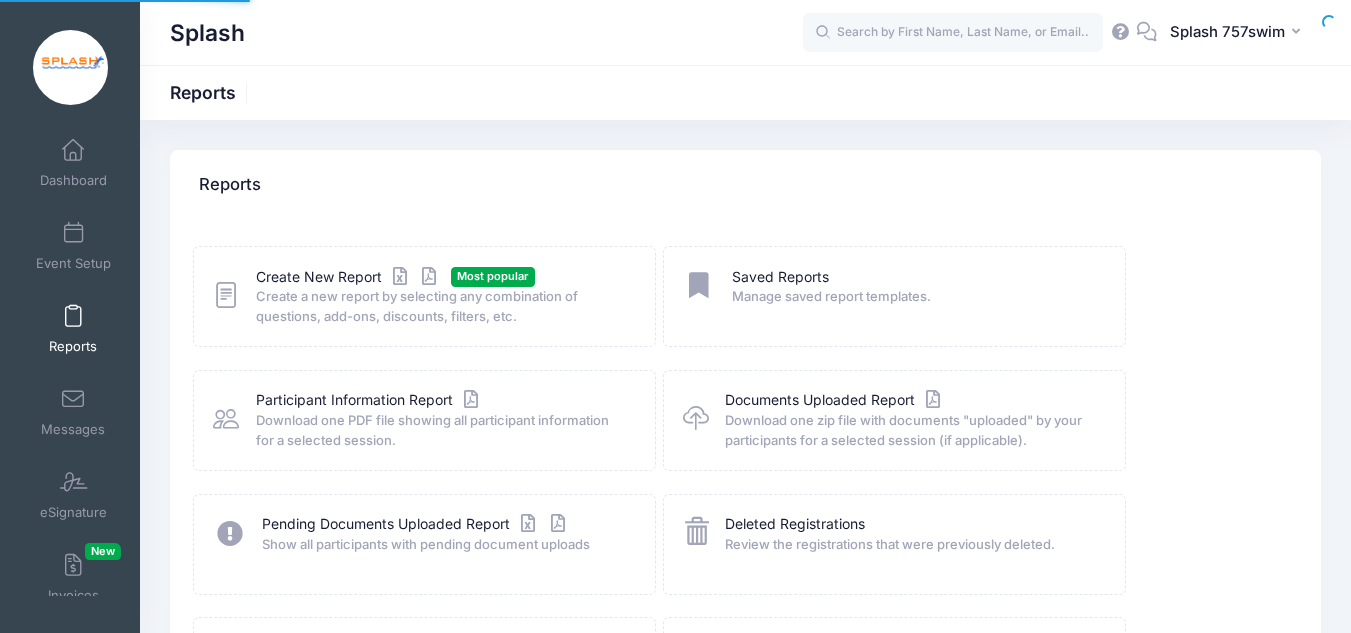 scroll, scrollTop: 0, scrollLeft: 0, axis: both 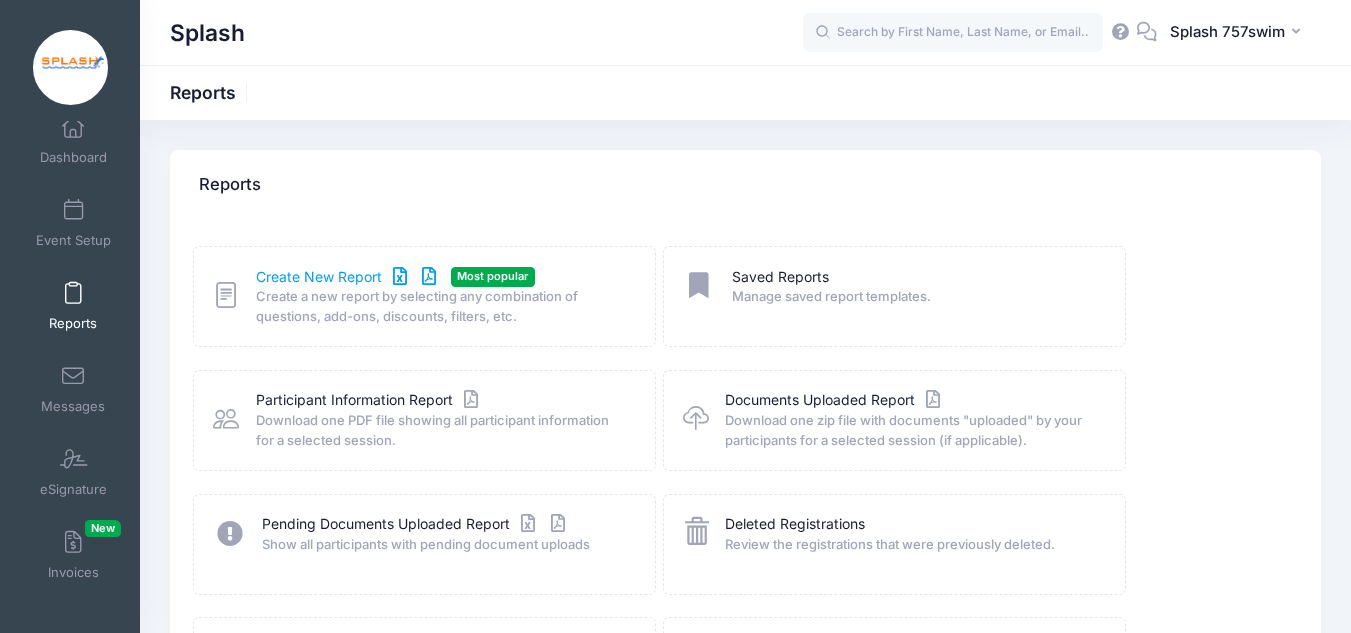 click on "Create New Report" at bounding box center (349, 277) 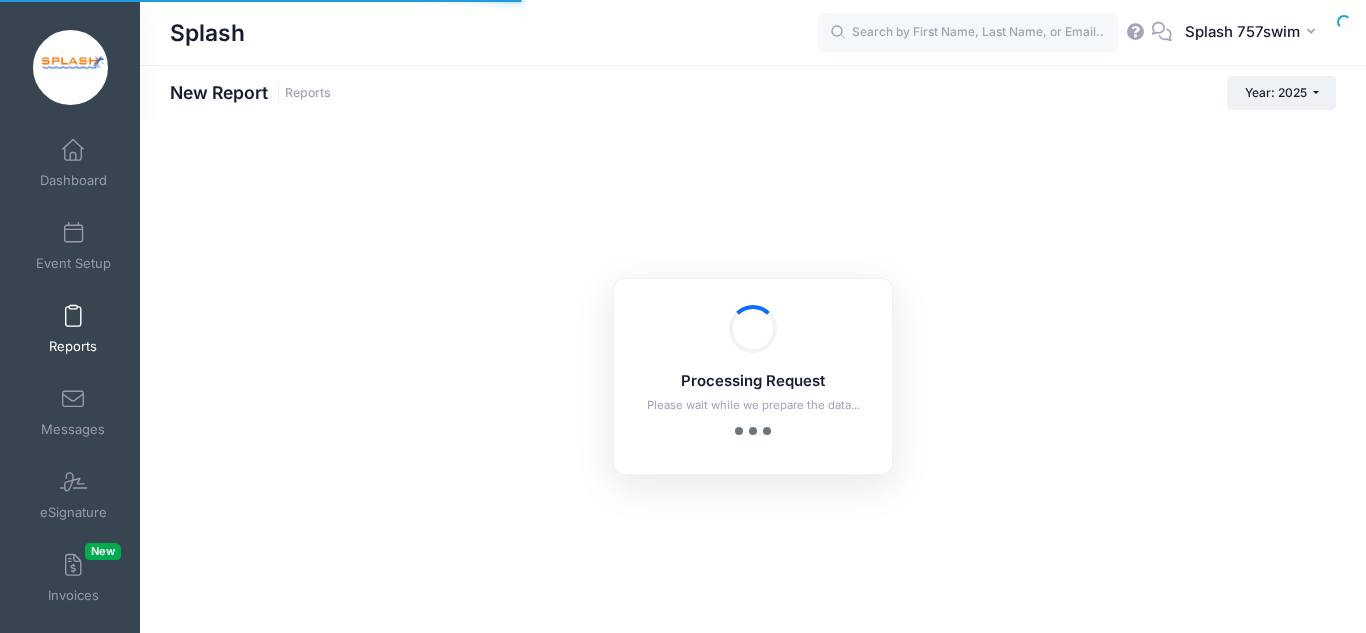 scroll, scrollTop: 0, scrollLeft: 0, axis: both 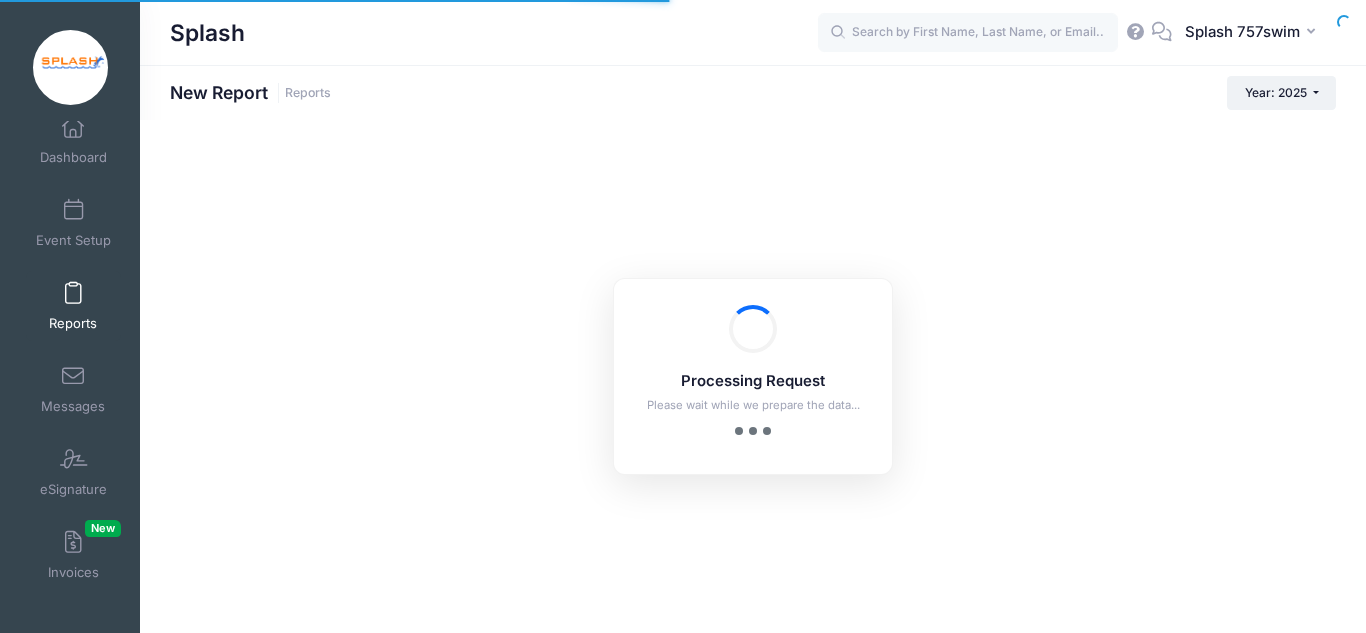 checkbox on "true" 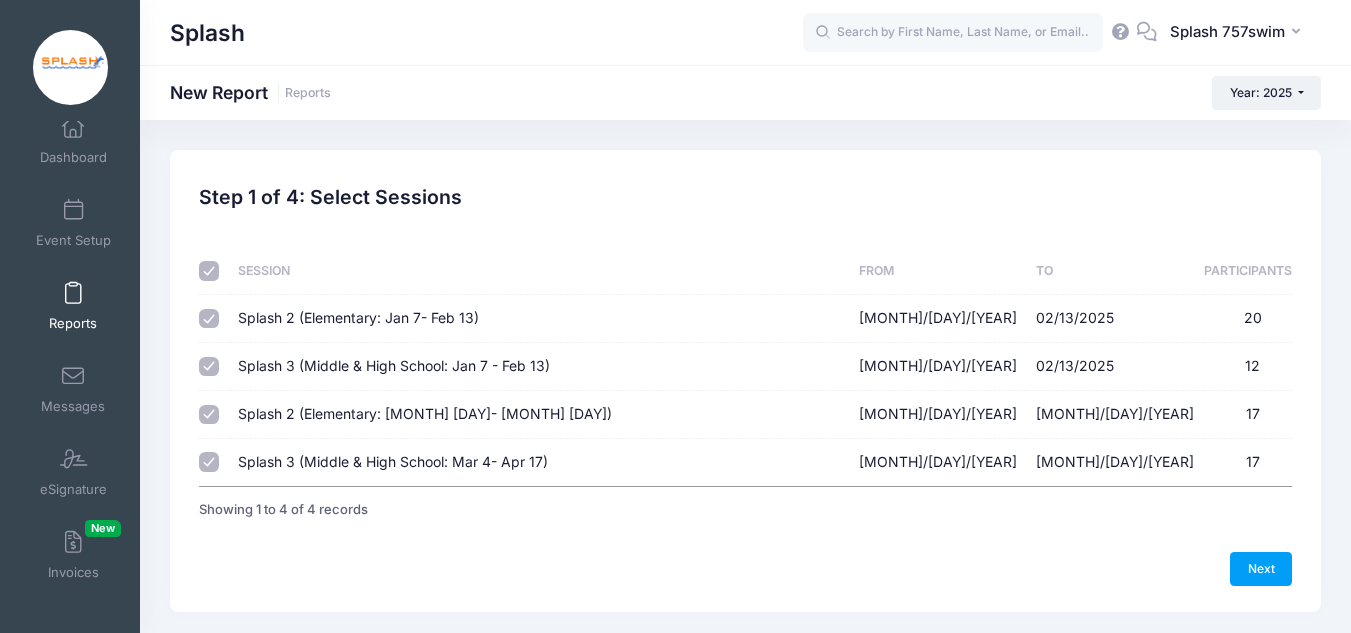 click on "Splash 2 (Elementary: Jan 7- Feb 13) 01/07/2025 - 02/13/2025  20" at bounding box center (209, 319) 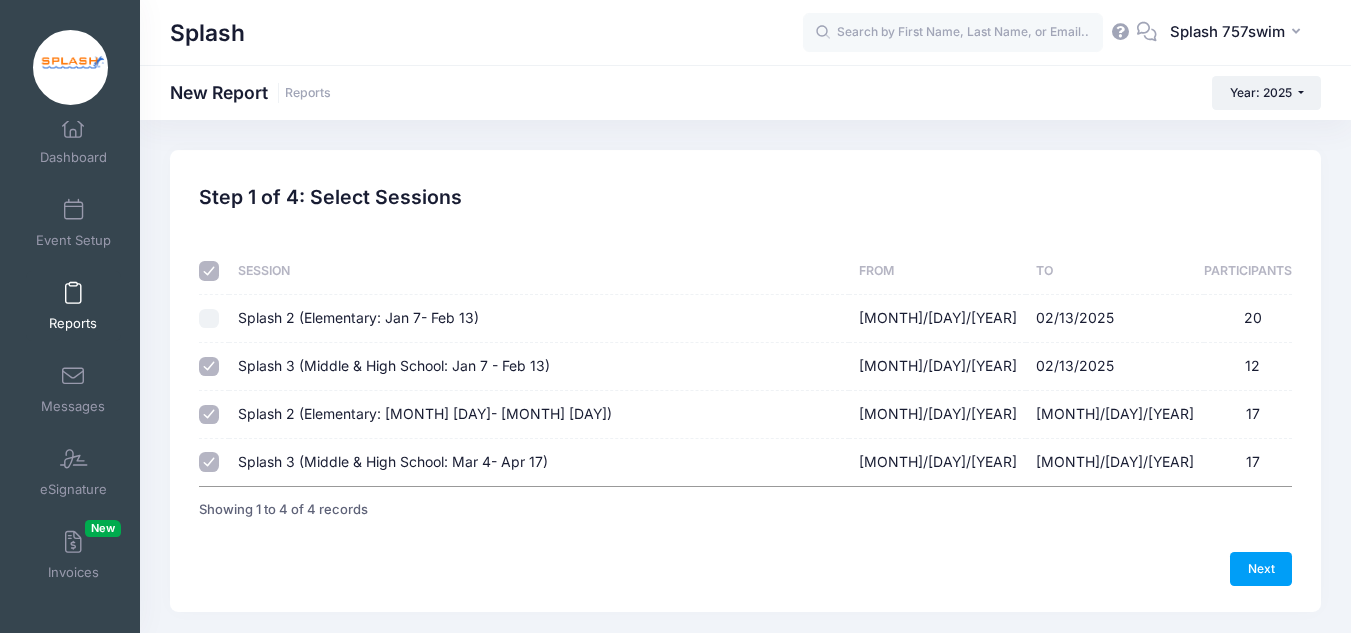 click on "Splash 2 (Elementary: Mar 4- Apr 17) 03/04/2025 - 04/17/2025  17" at bounding box center (209, 415) 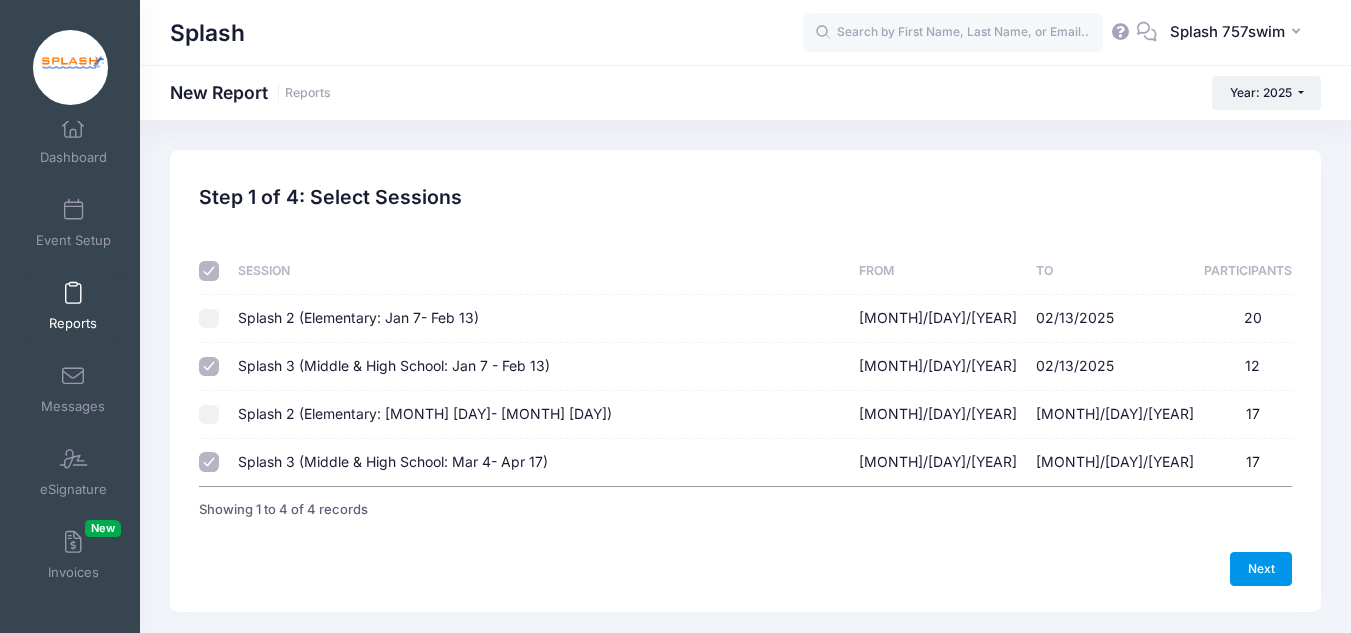 click on "Next" at bounding box center (1261, 569) 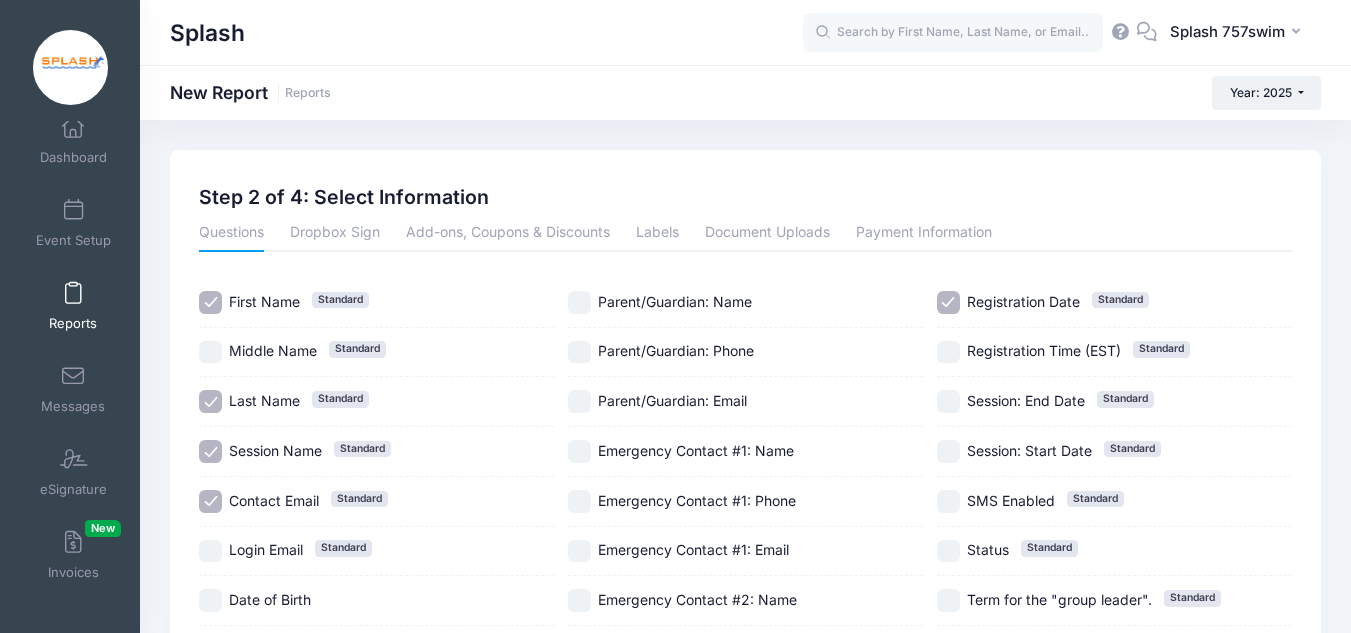 click on "Registration Date Standard" at bounding box center [948, 302] 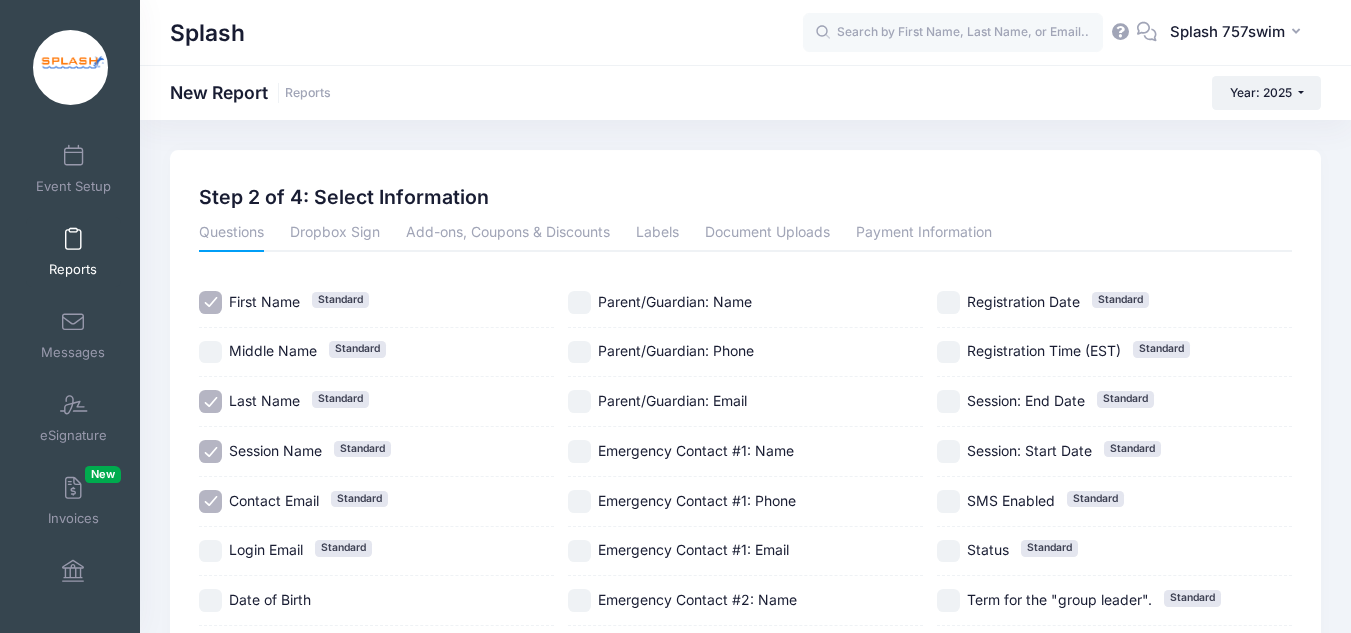 scroll, scrollTop: 106, scrollLeft: 0, axis: vertical 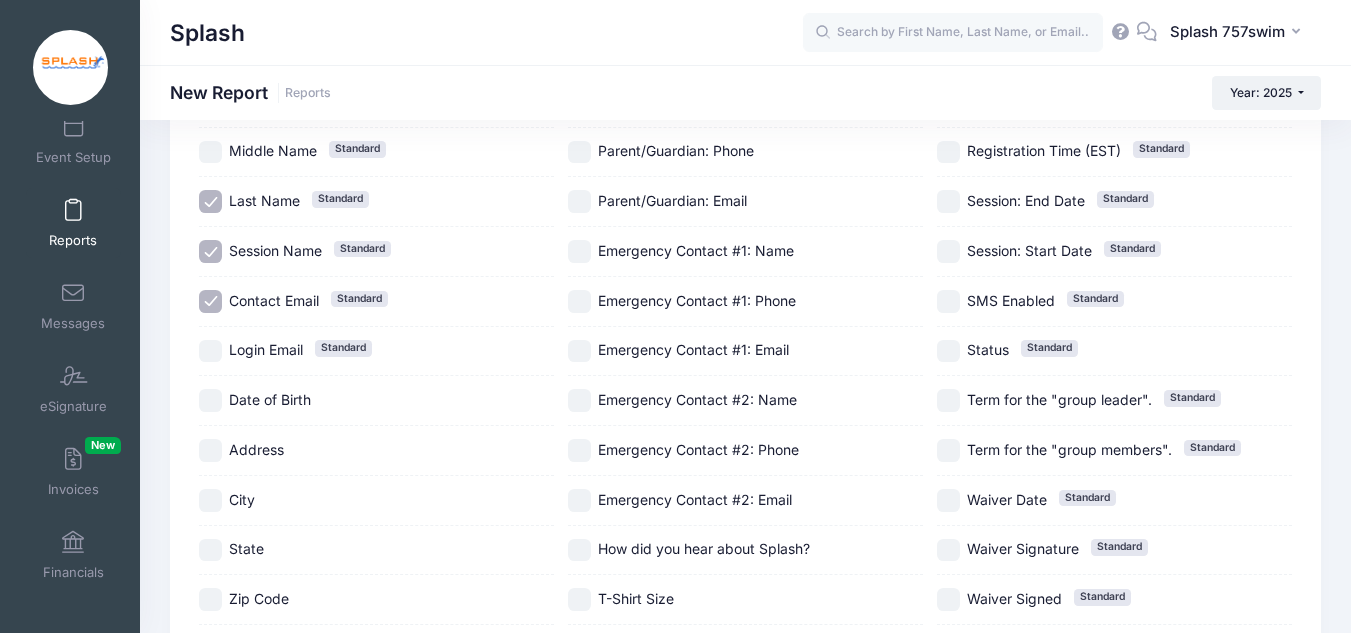 click on "Contact Email Standard" at bounding box center (210, 301) 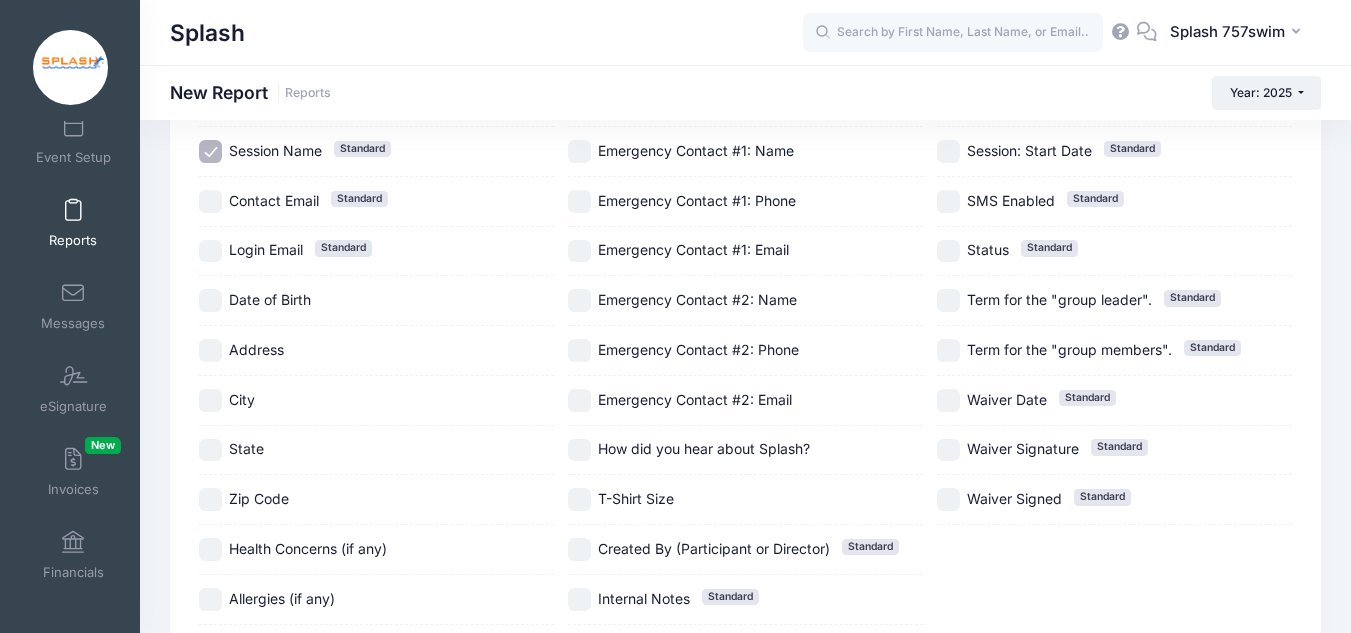 scroll, scrollTop: 447, scrollLeft: 0, axis: vertical 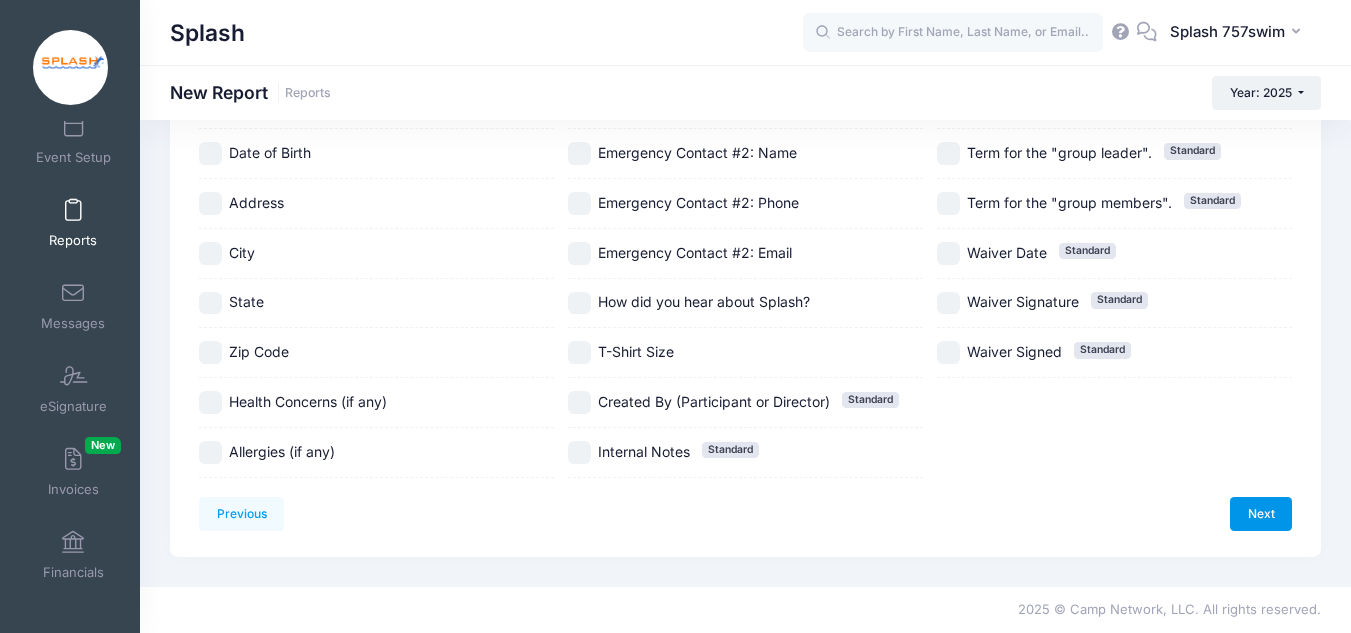 click on "Next" at bounding box center (1261, 514) 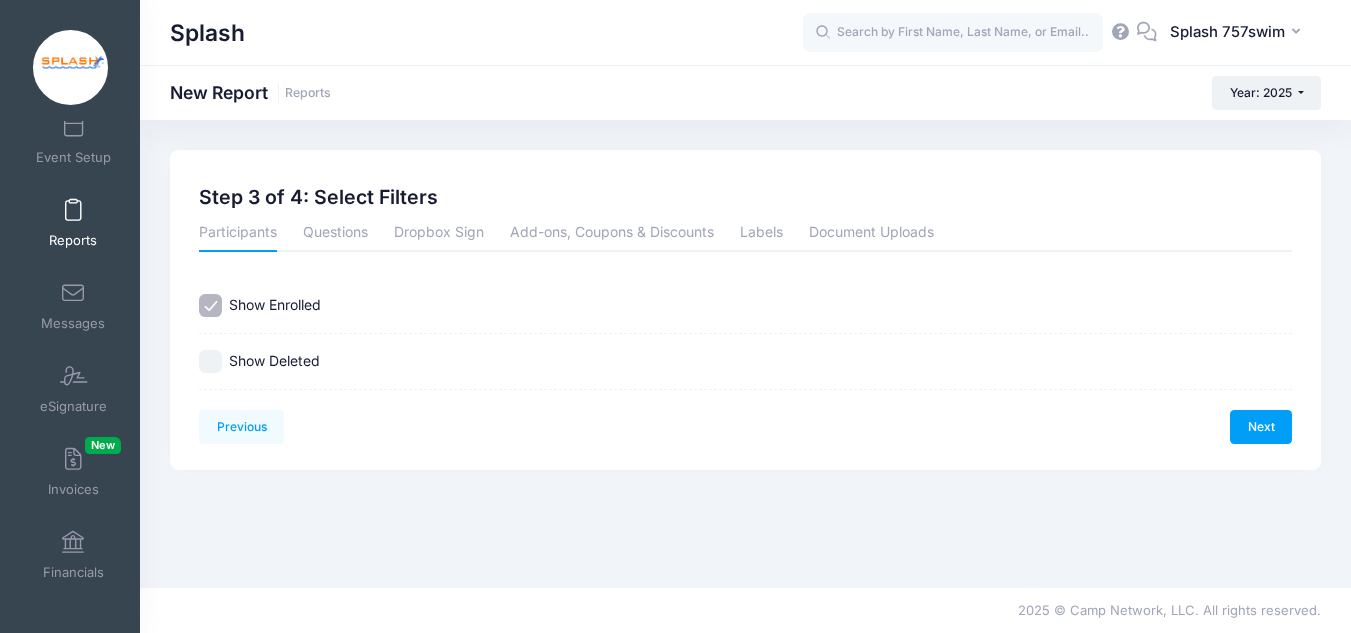 scroll, scrollTop: 0, scrollLeft: 0, axis: both 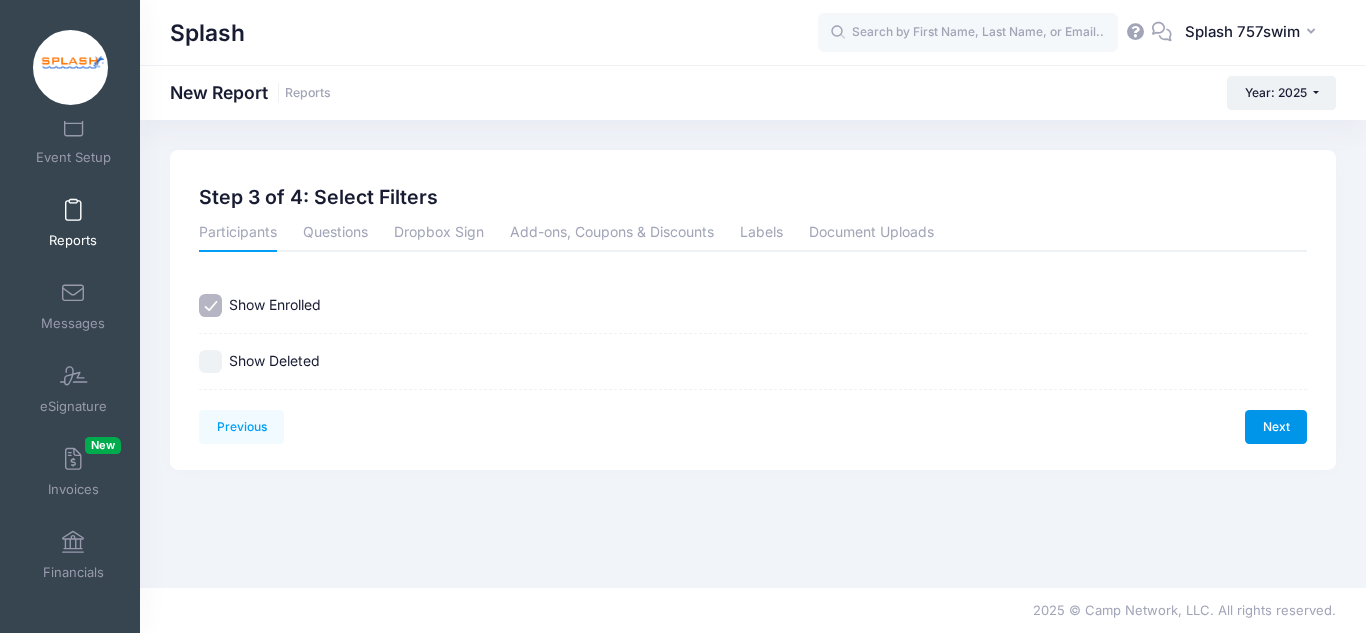 click on "Next" at bounding box center (1276, 427) 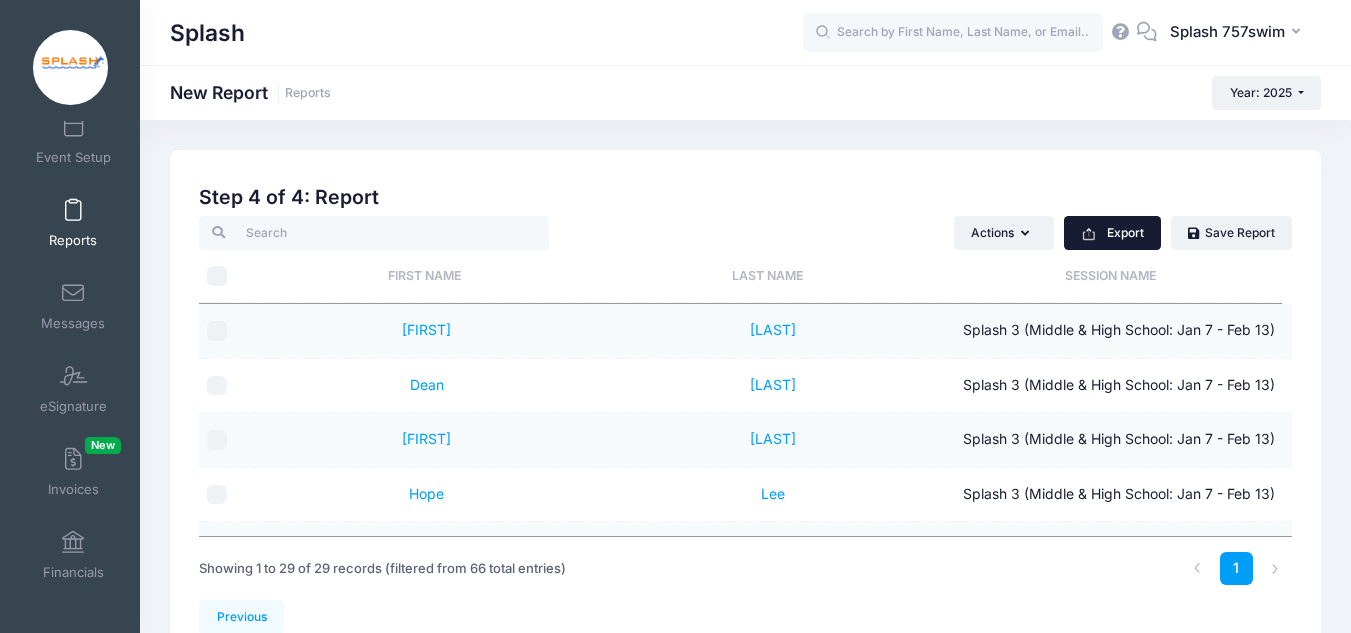 click 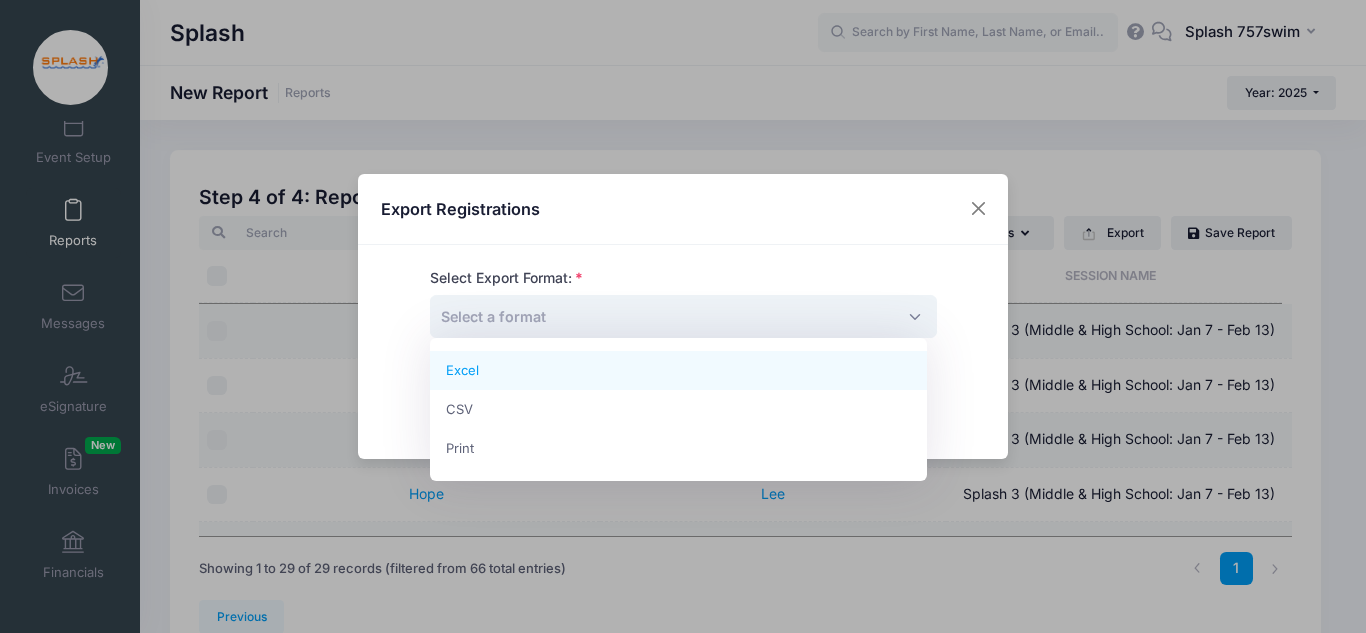 click on "Select a format" at bounding box center (493, 316) 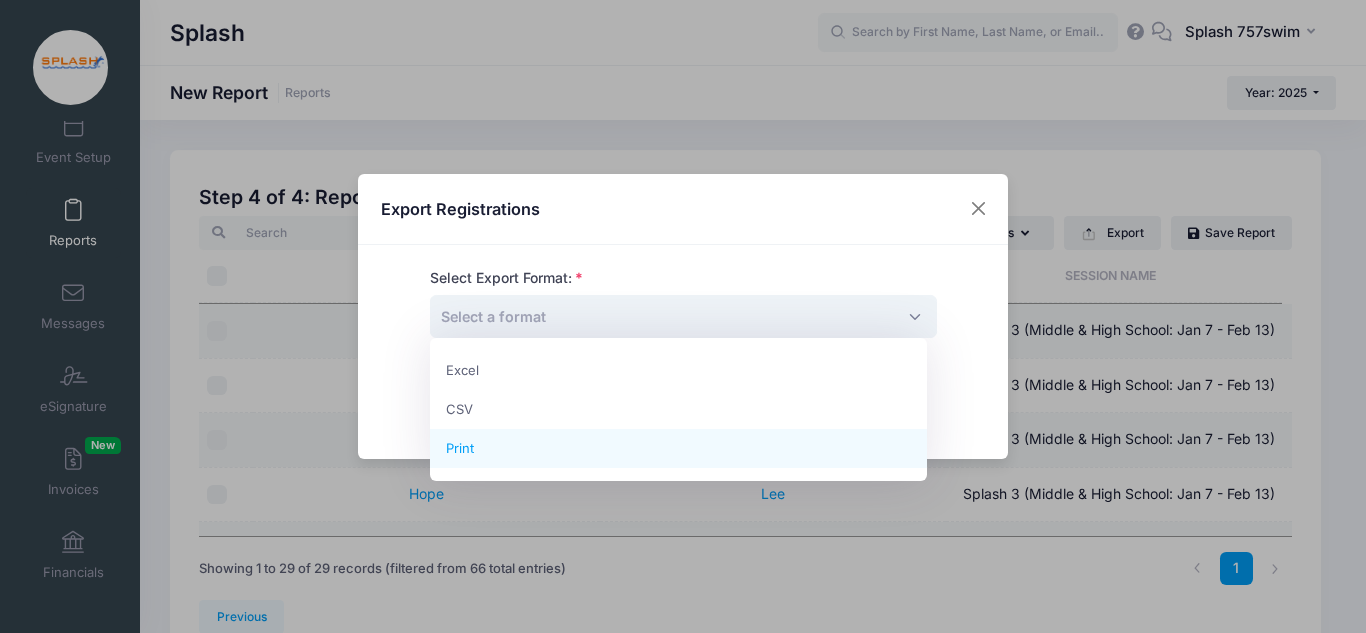 select on "print" 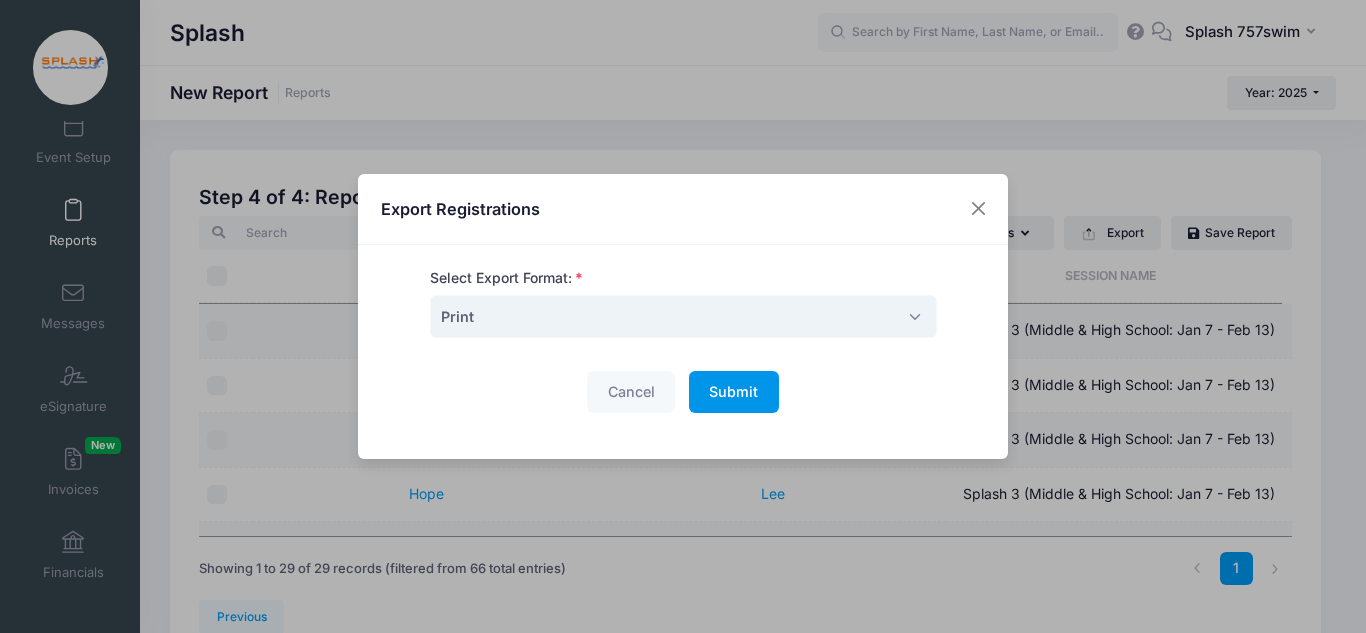 click on "Submit" at bounding box center [733, 391] 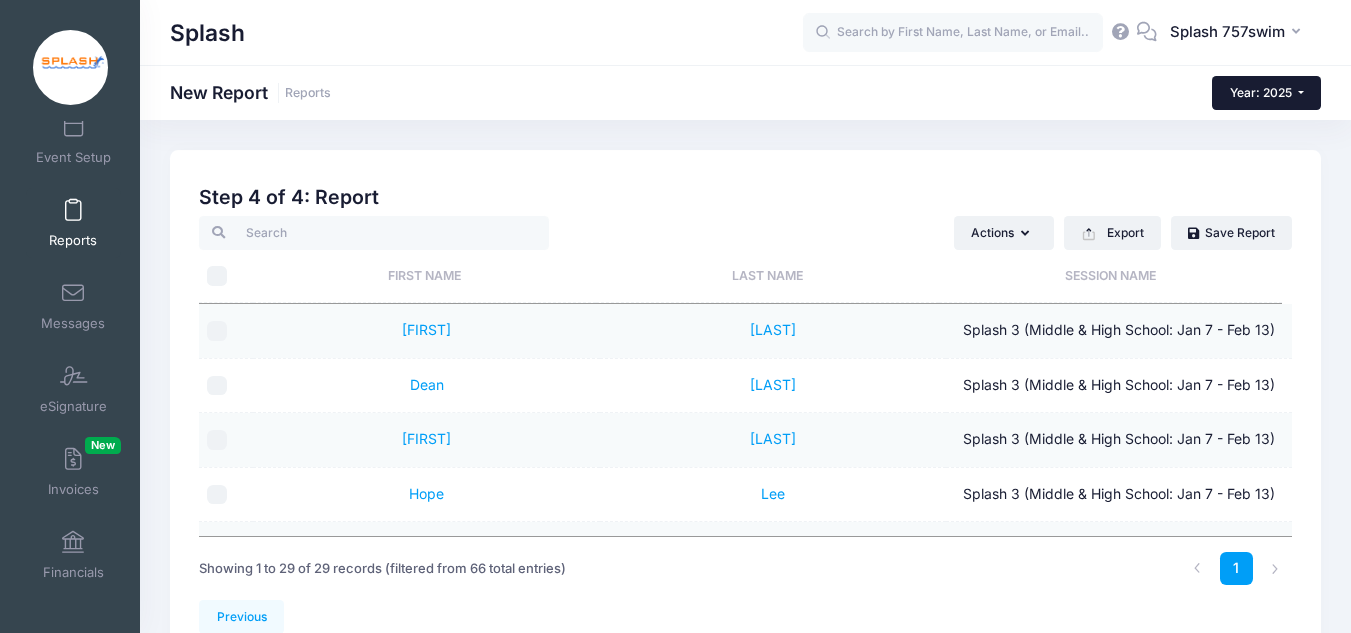 click on "Year: 2025" at bounding box center (1261, 92) 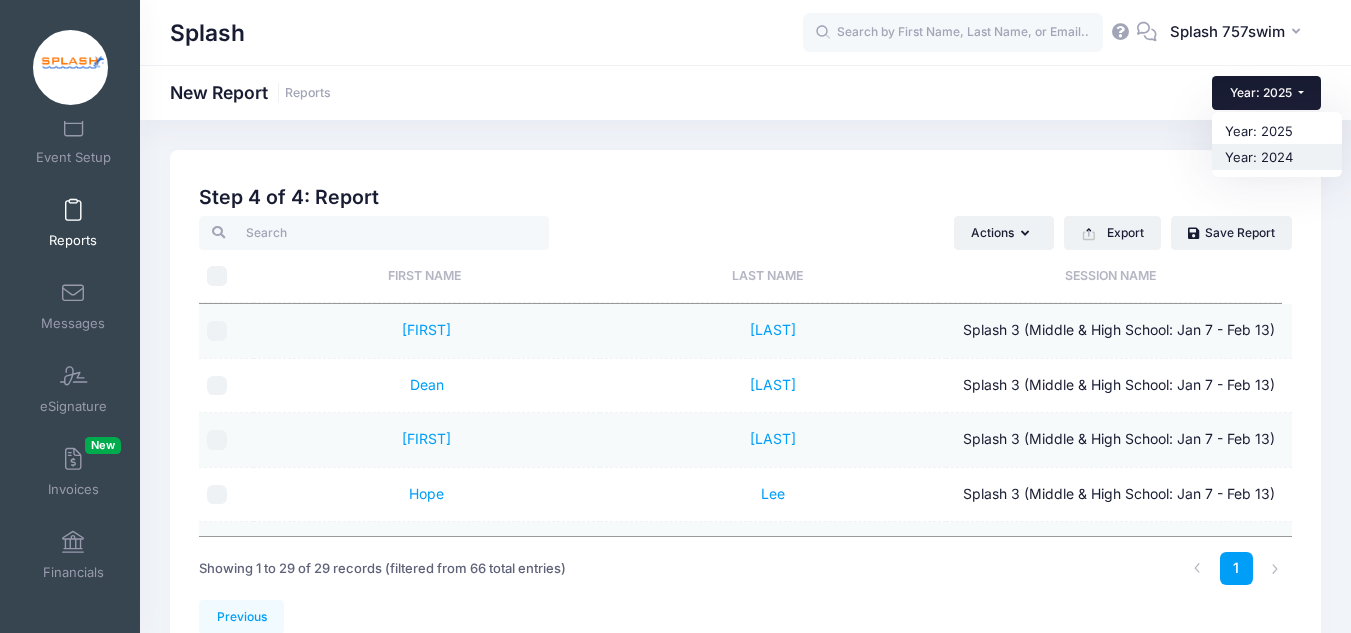 click on "Year: 2024" at bounding box center [1277, 157] 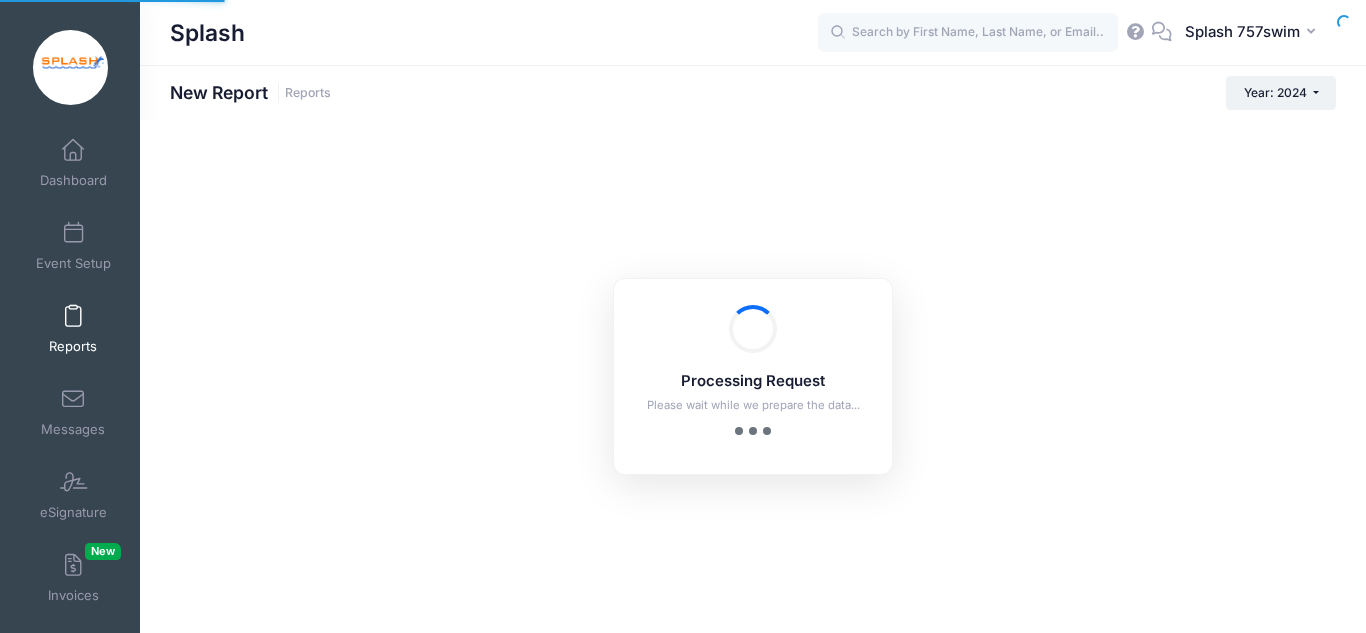 scroll, scrollTop: 0, scrollLeft: 0, axis: both 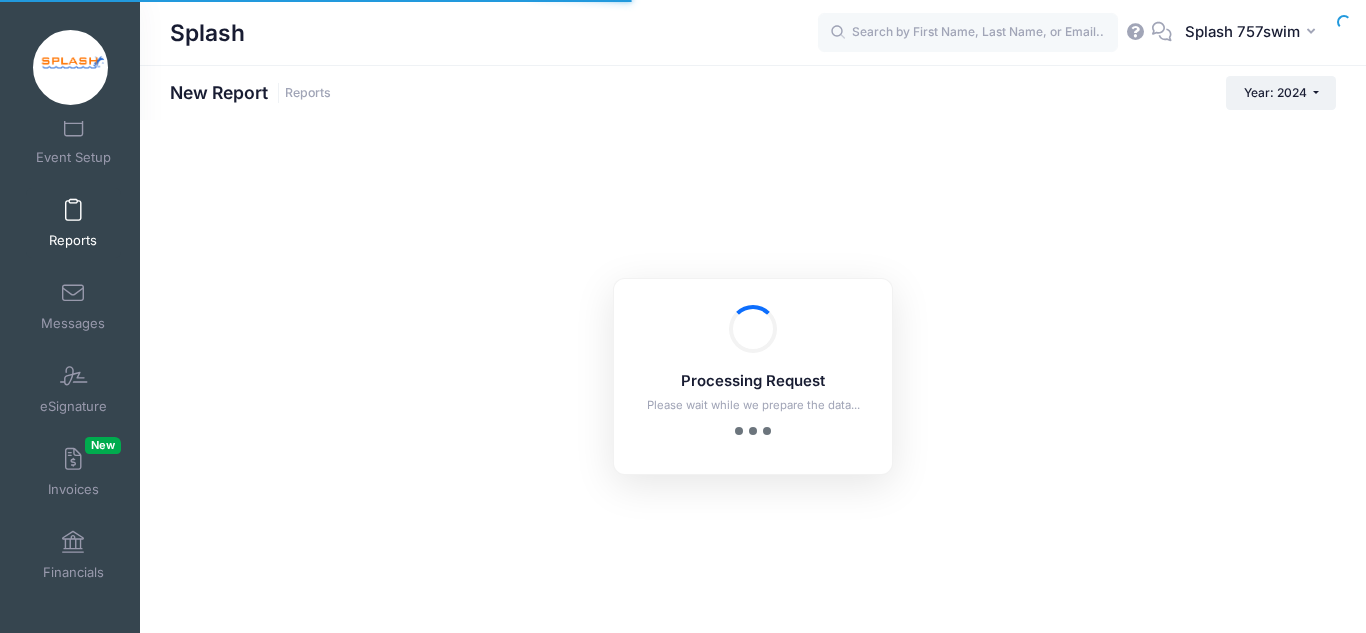 checkbox on "true" 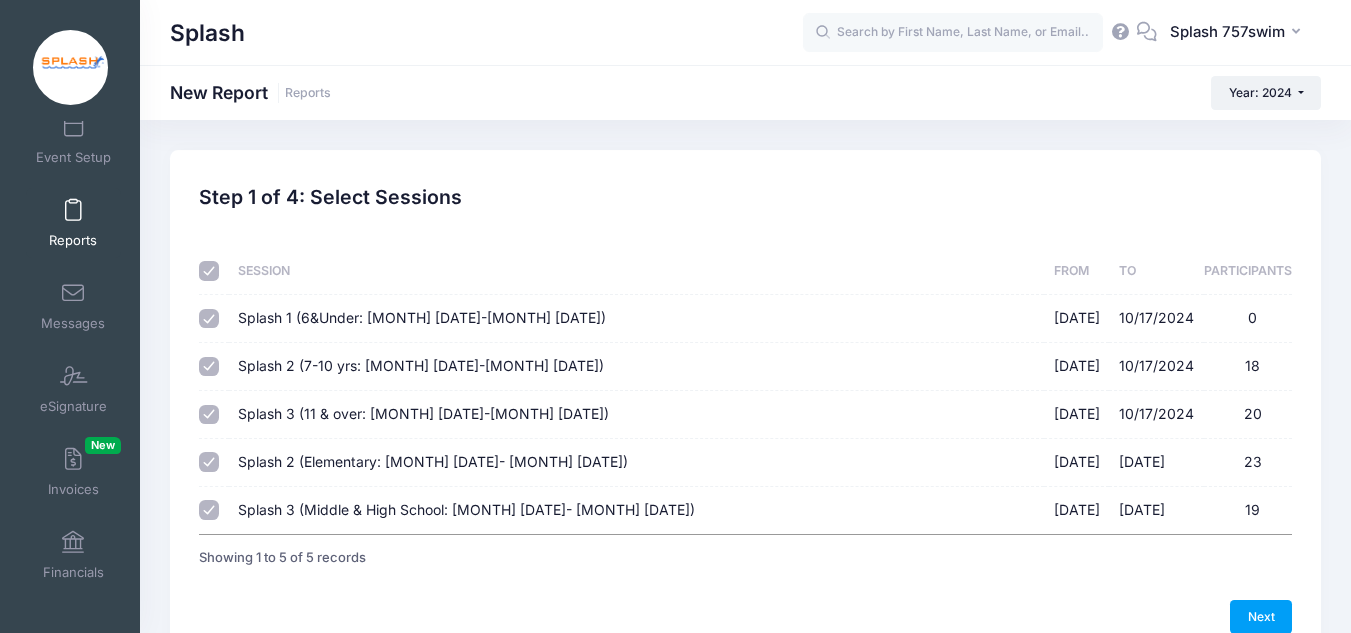 click at bounding box center (213, 319) 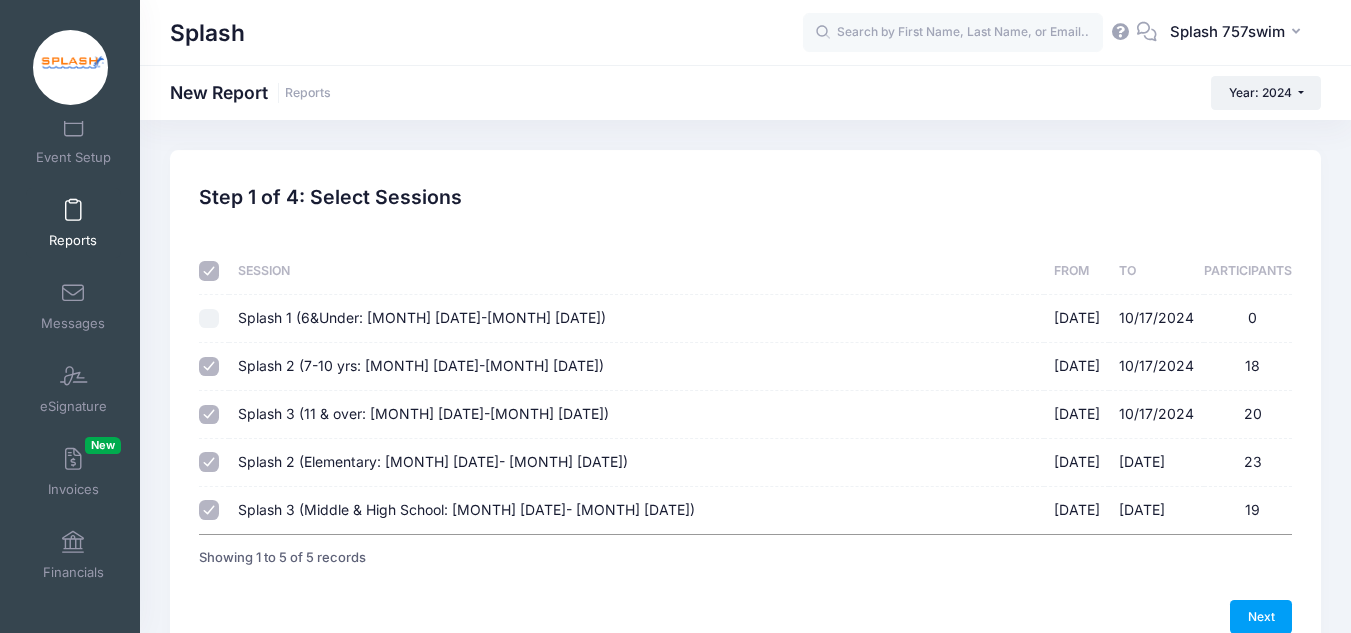 click on "Splash 2 (7-10 yrs: [MONTH] [DATE]-[MONTH] [DATE]) [DATE] - [DATE]  18" at bounding box center (209, 367) 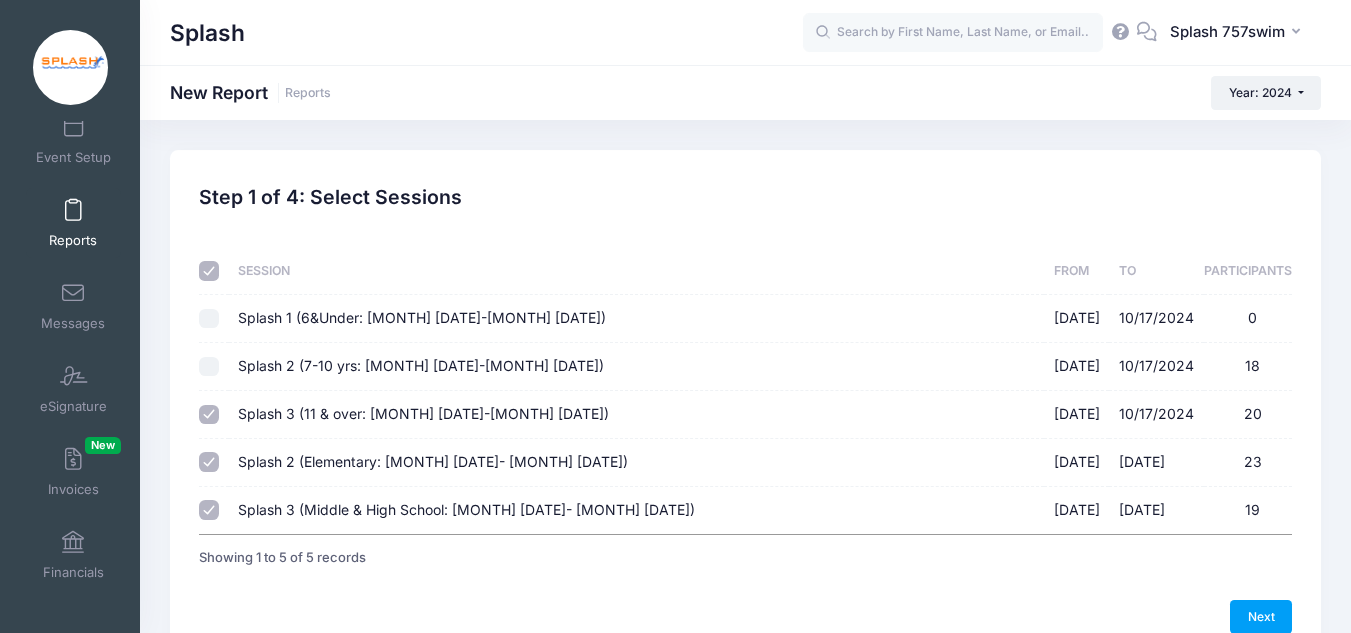 click on "Splash 2 (Elementary: [MONTH] [DATE]- [MONTH] [DATE]) [DATE] - [DATE]  23" at bounding box center (209, 462) 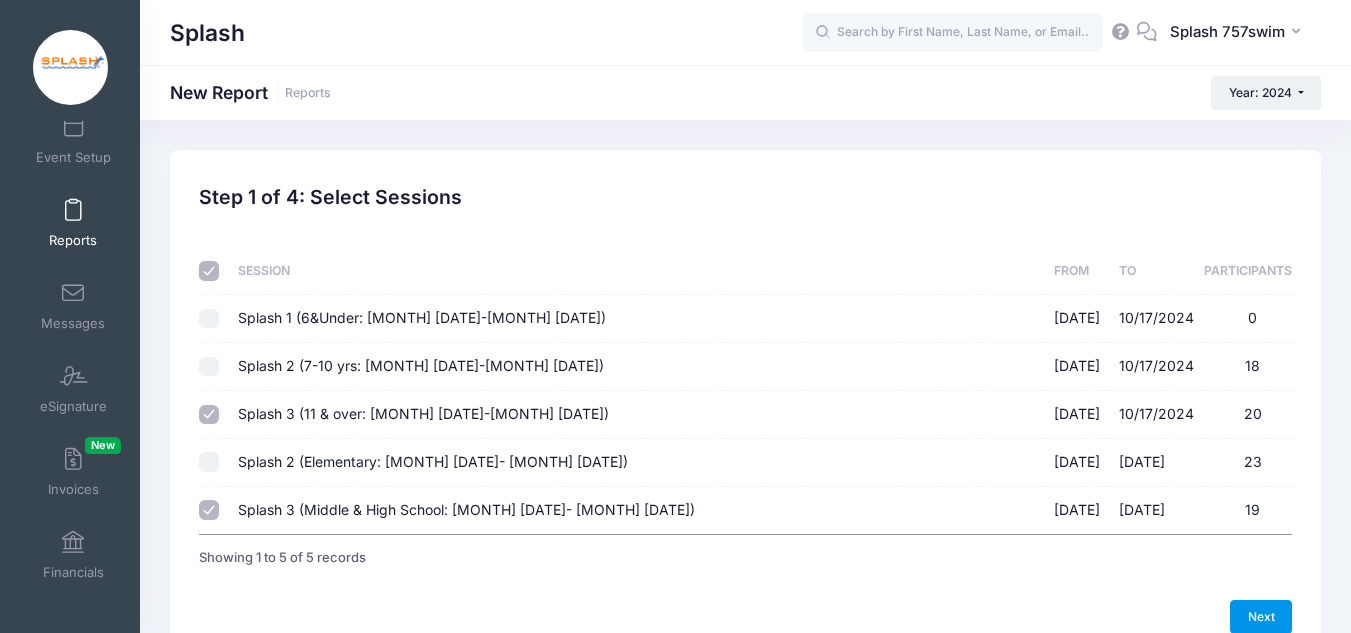 click on "Next" at bounding box center (1261, 617) 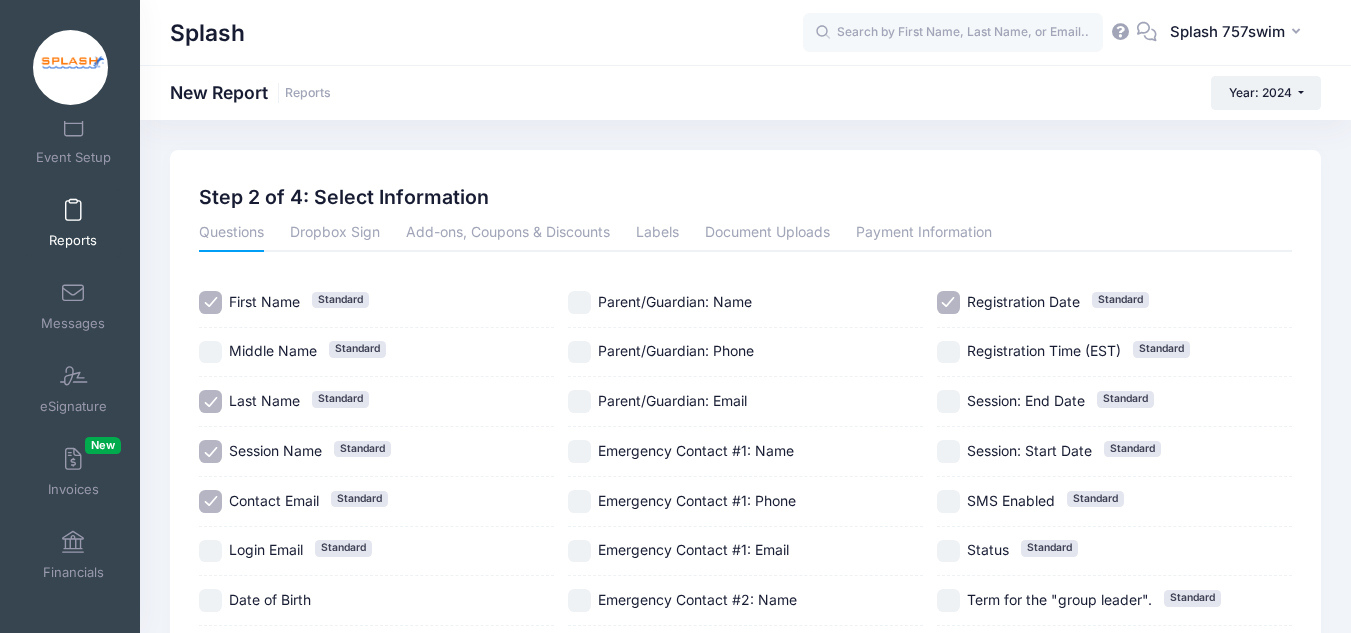 click on "Contact Email Standard" at bounding box center [210, 501] 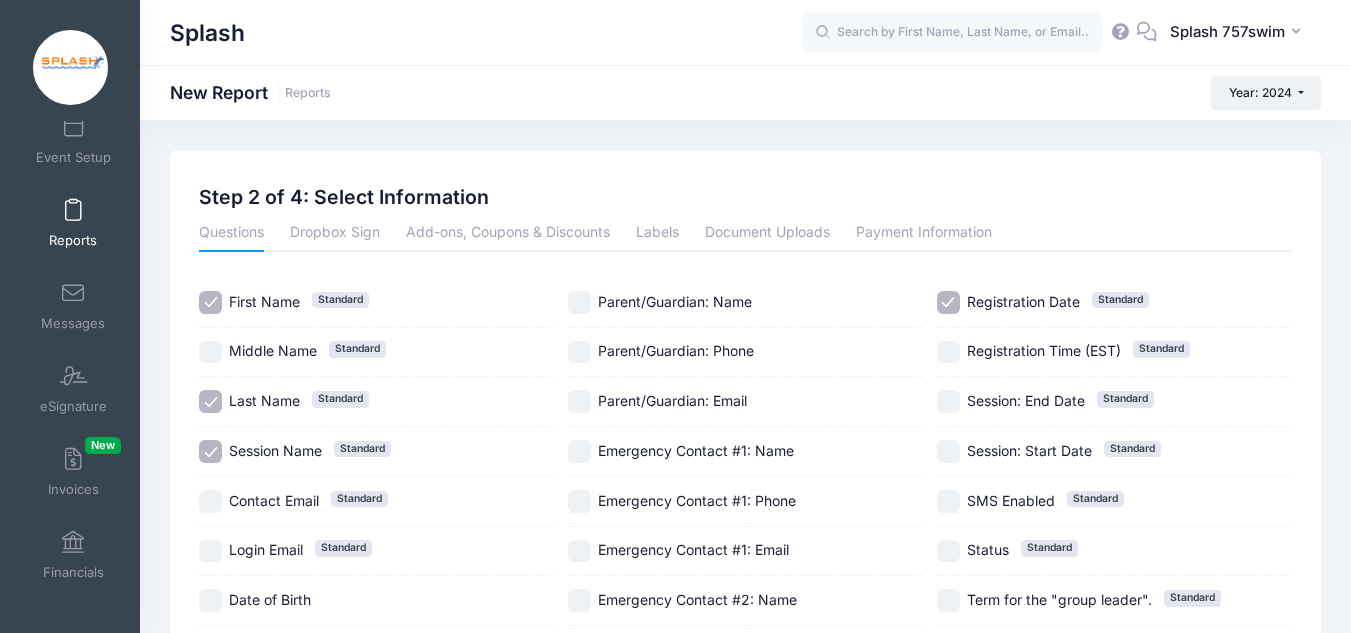 click on "Registration Date Standard" at bounding box center [948, 302] 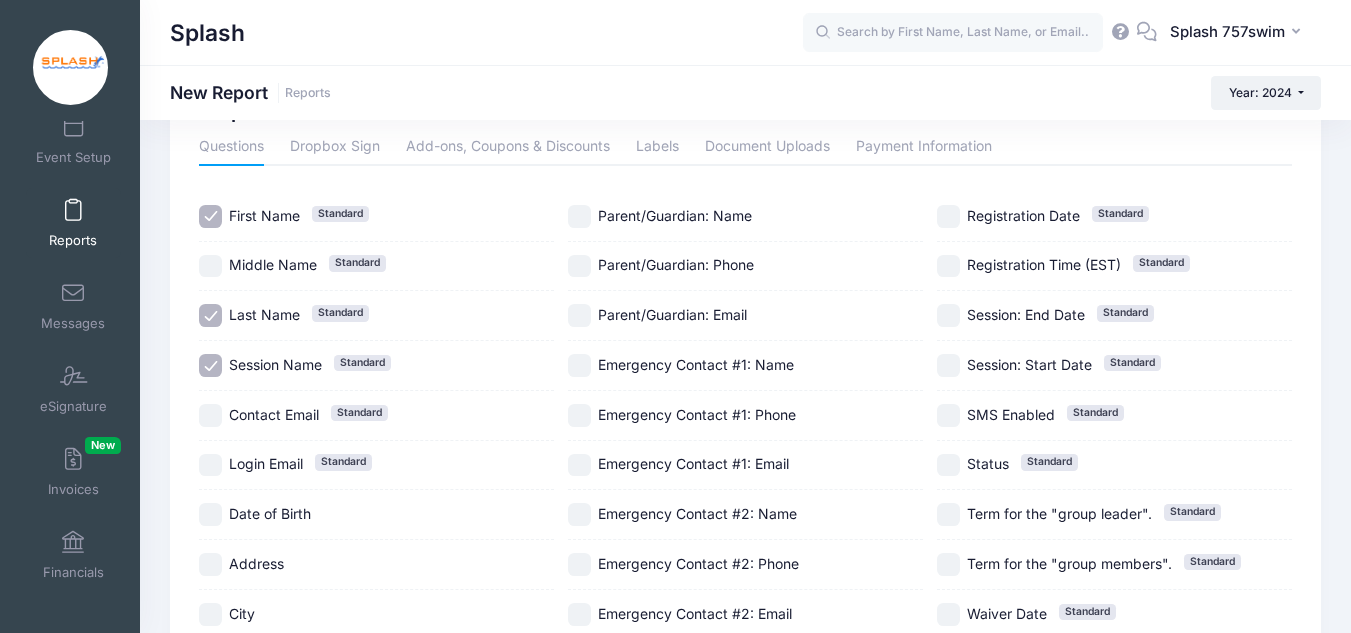 scroll, scrollTop: 400, scrollLeft: 0, axis: vertical 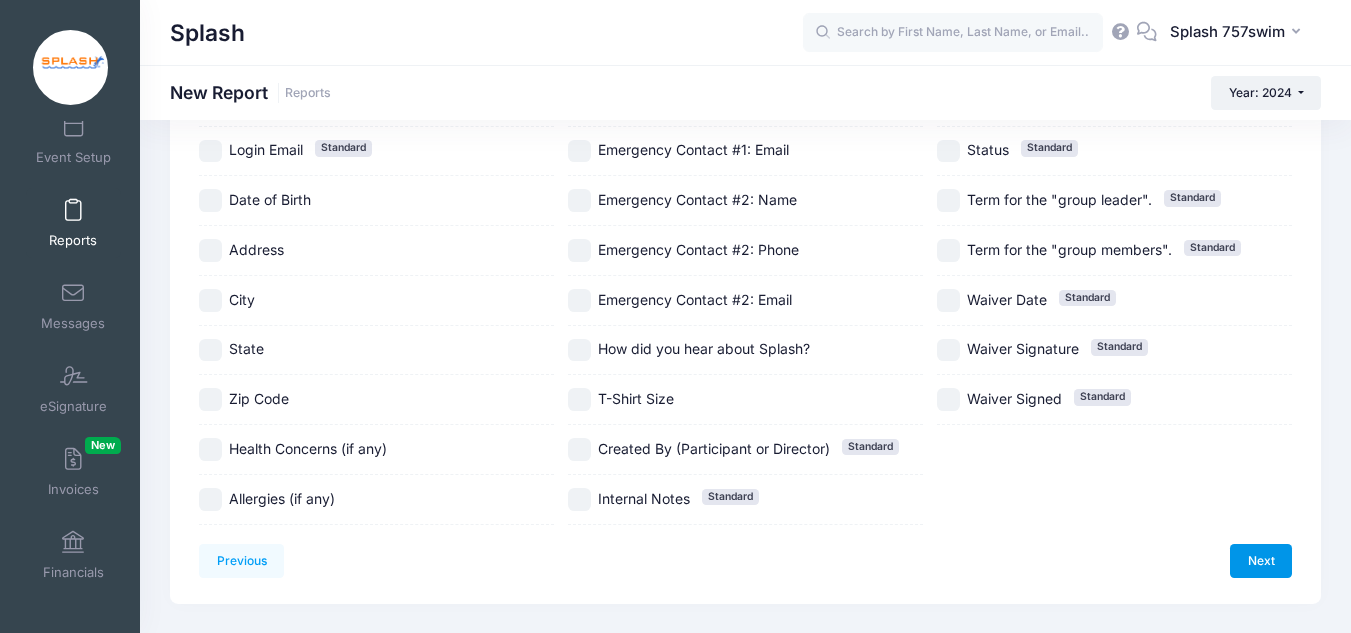 click on "Next" at bounding box center [1261, 561] 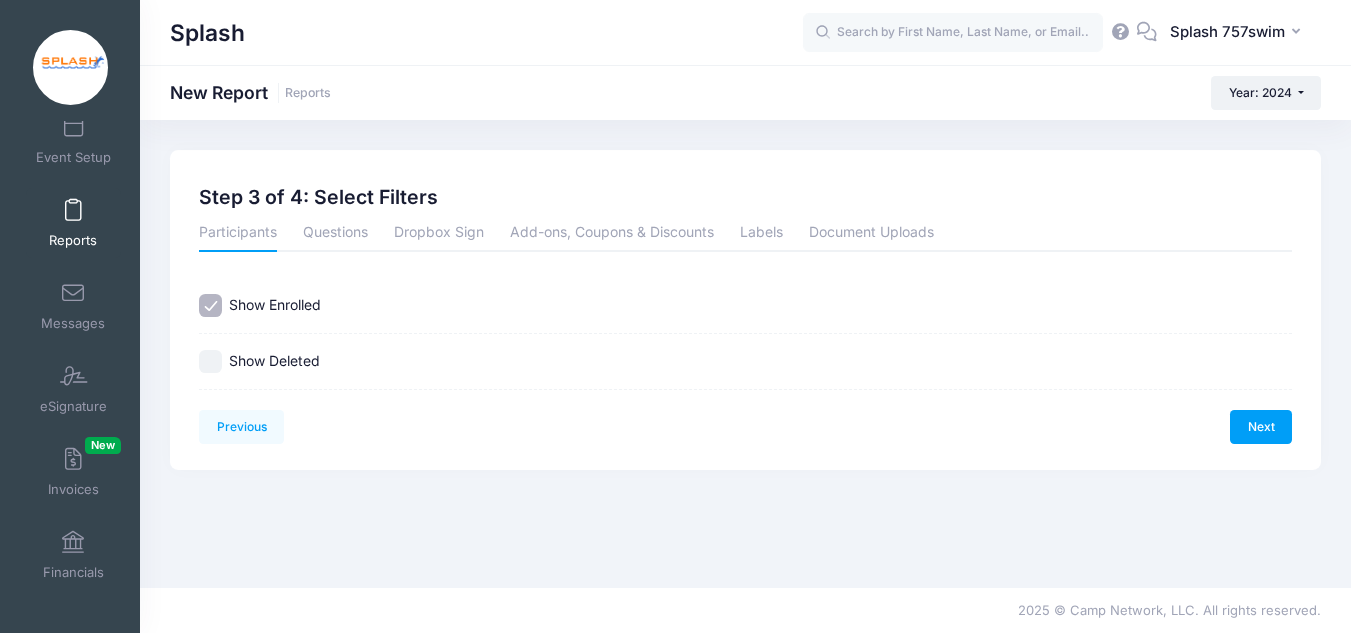 scroll, scrollTop: 0, scrollLeft: 0, axis: both 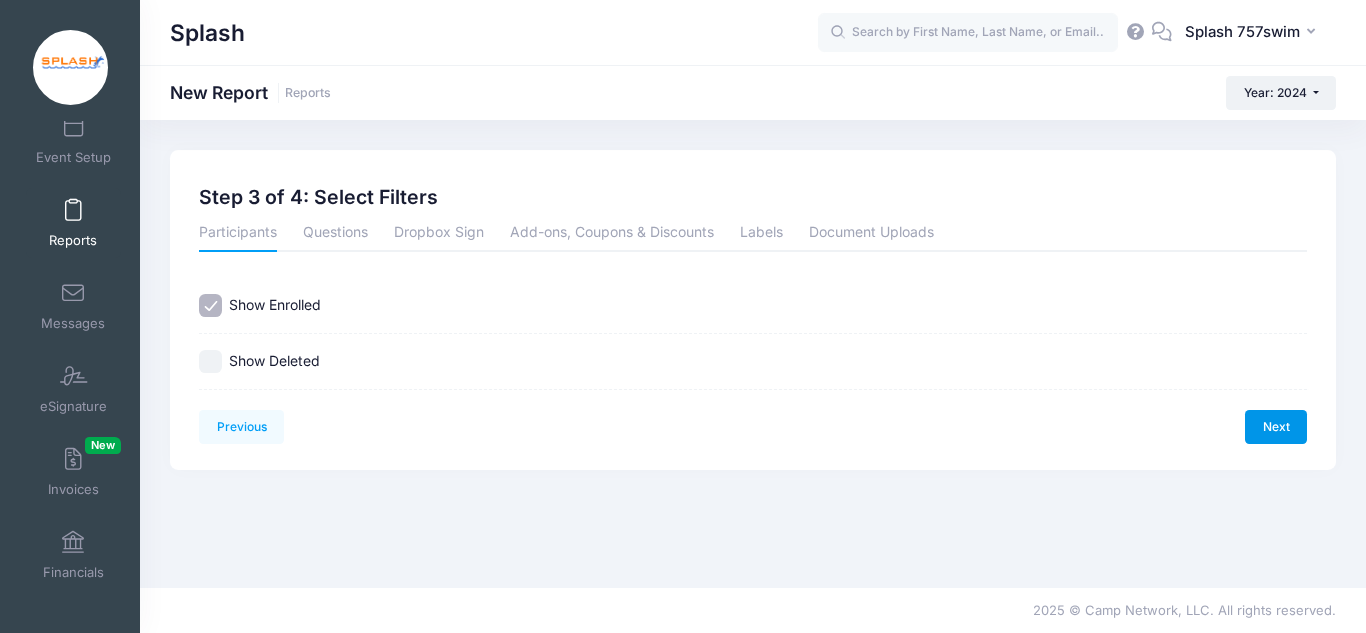click on "Next" at bounding box center (1276, 427) 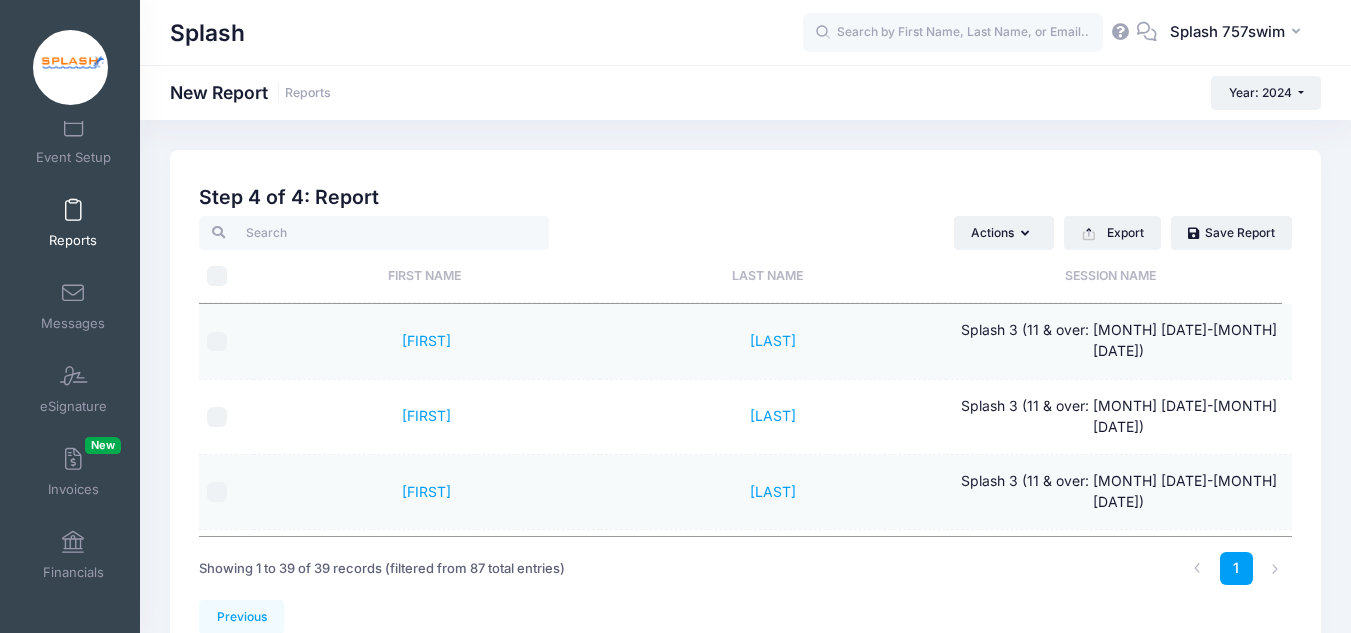 click at bounding box center (217, 276) 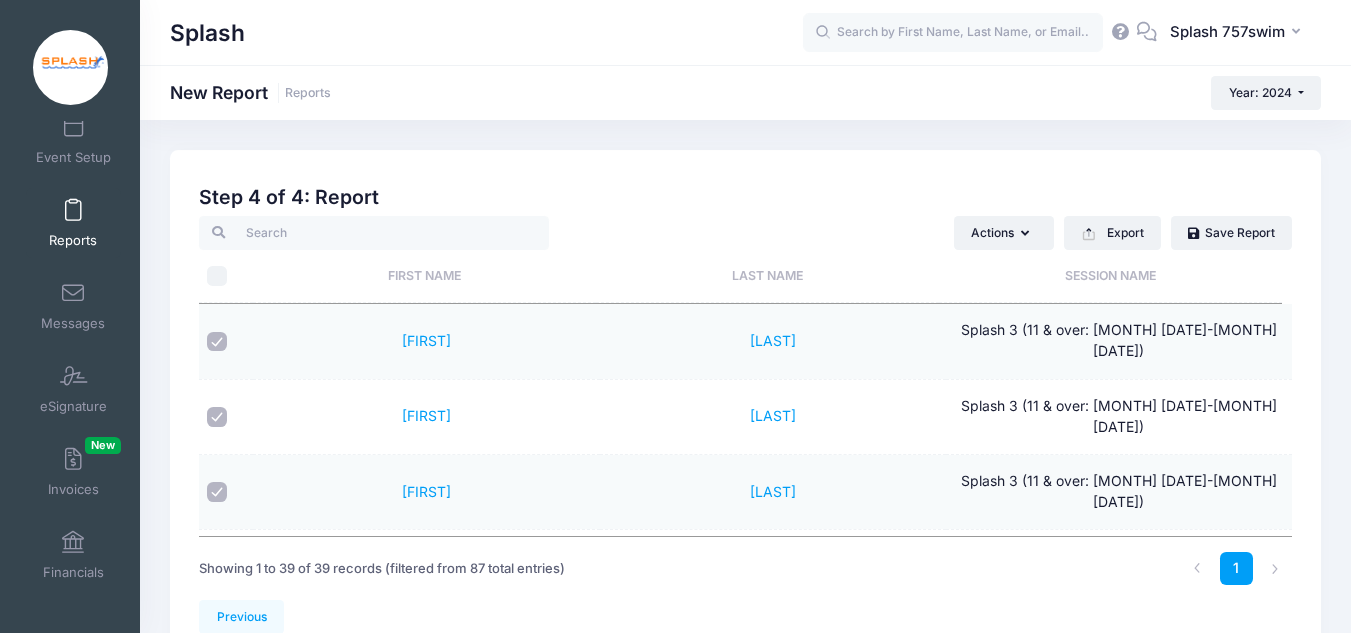 checkbox on "true" 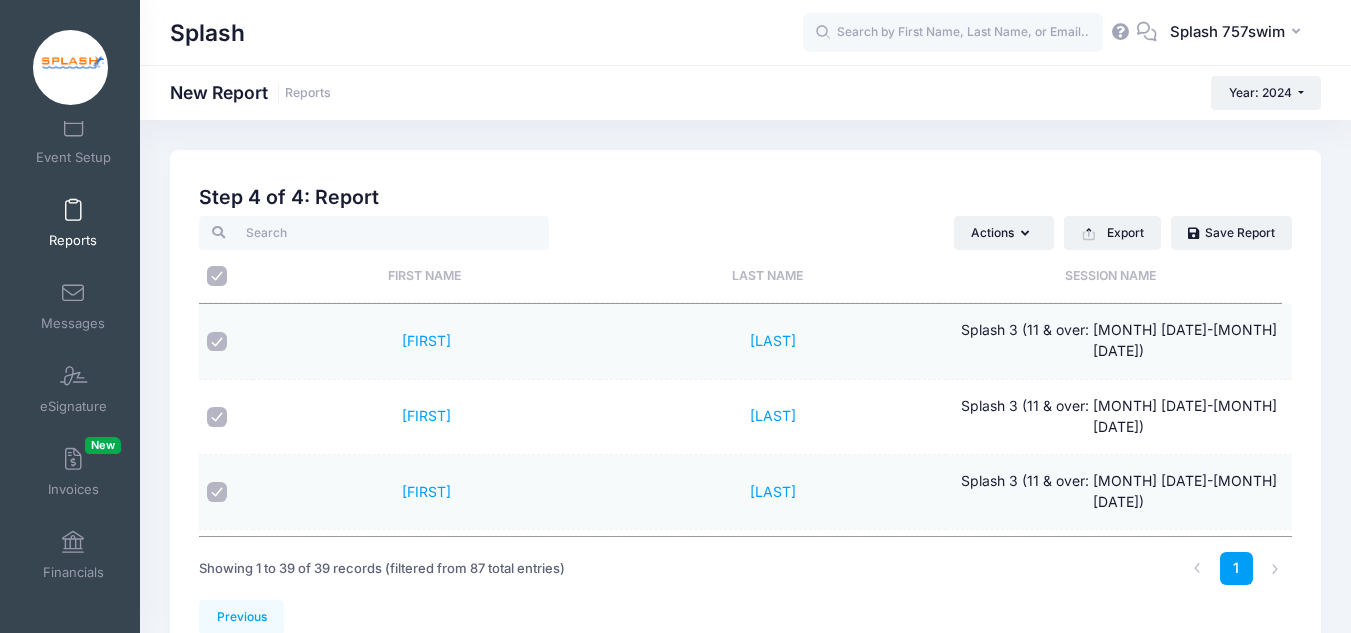 checkbox on "true" 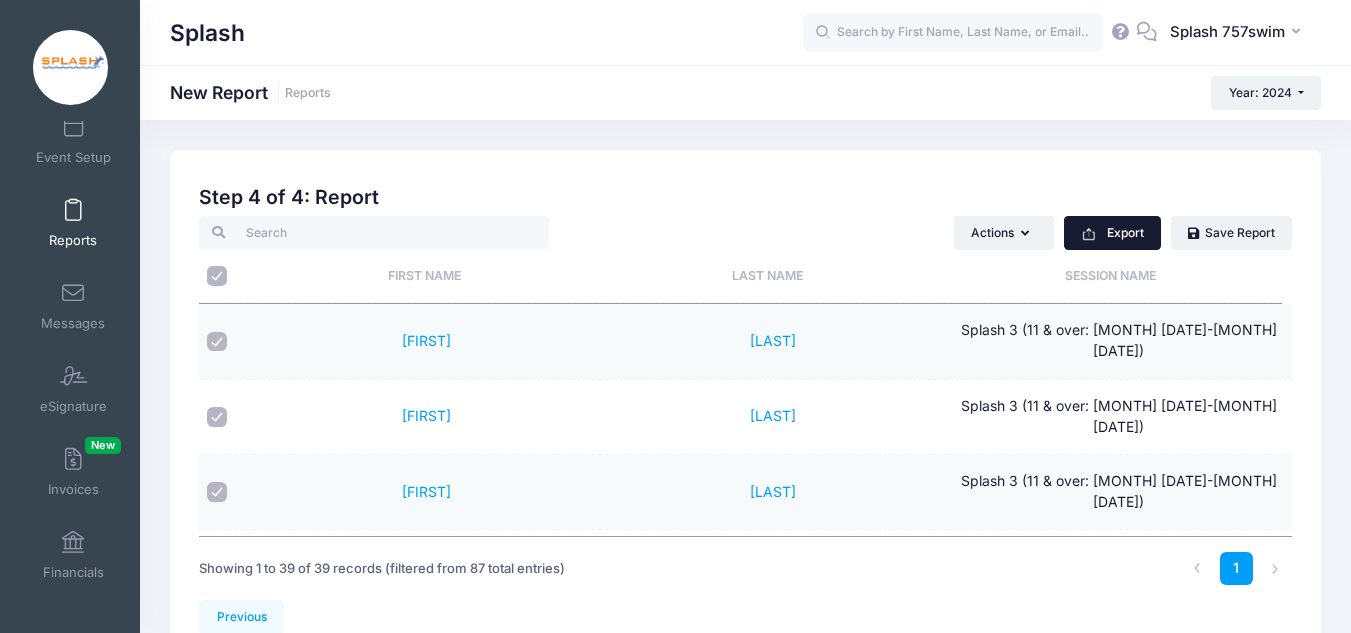 click on "Export" at bounding box center (1112, 233) 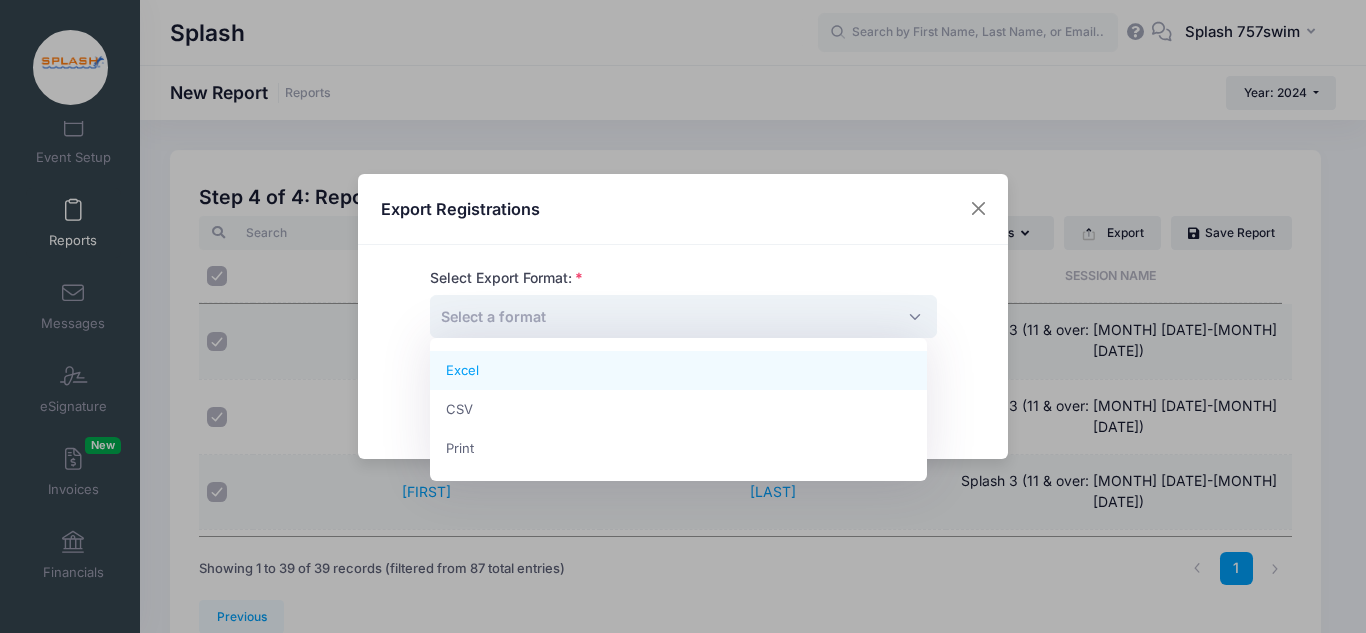 click on "Select a format" at bounding box center [683, 316] 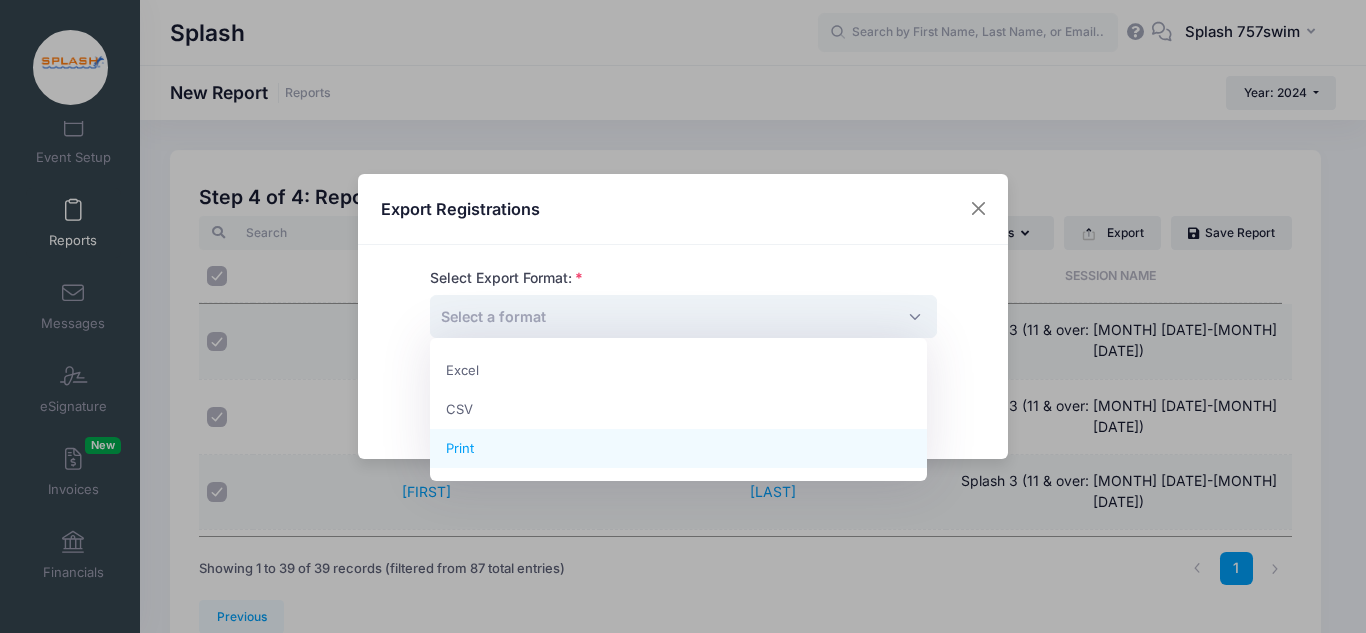 select on "print" 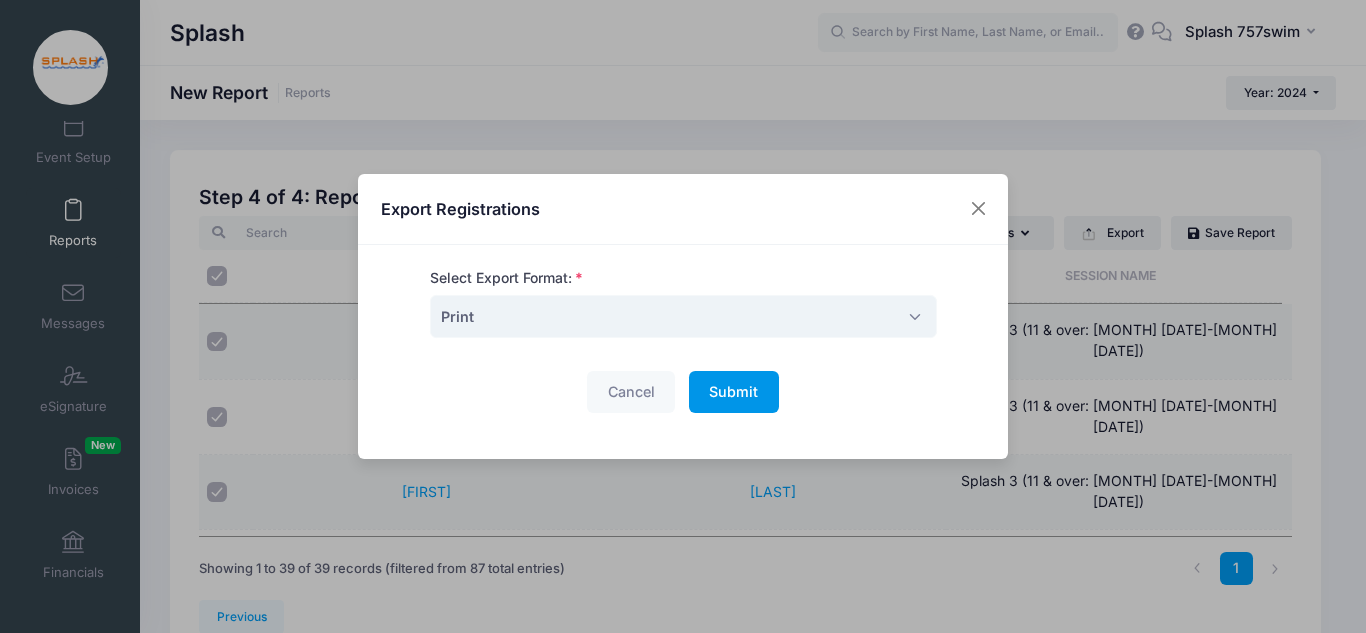 click on "Submit" at bounding box center [733, 391] 